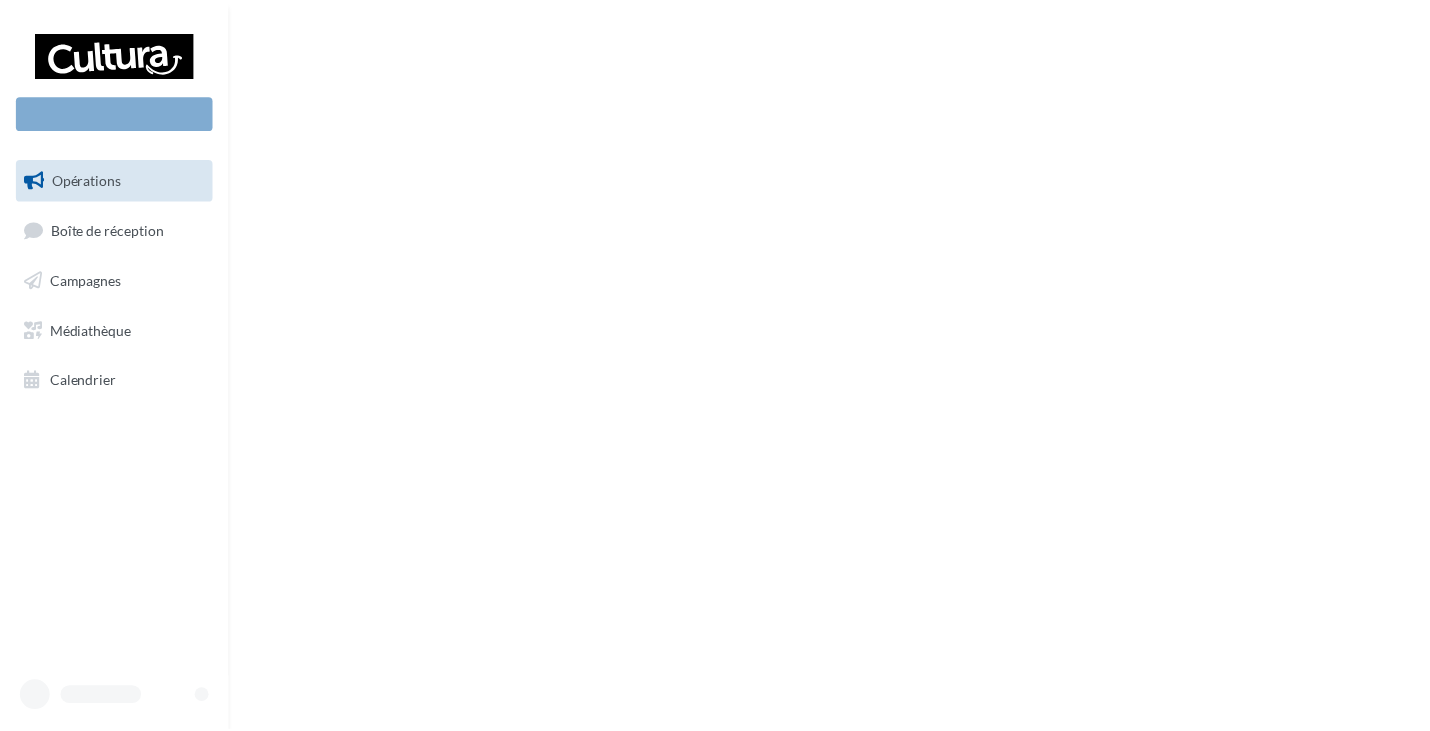 scroll, scrollTop: 0, scrollLeft: 0, axis: both 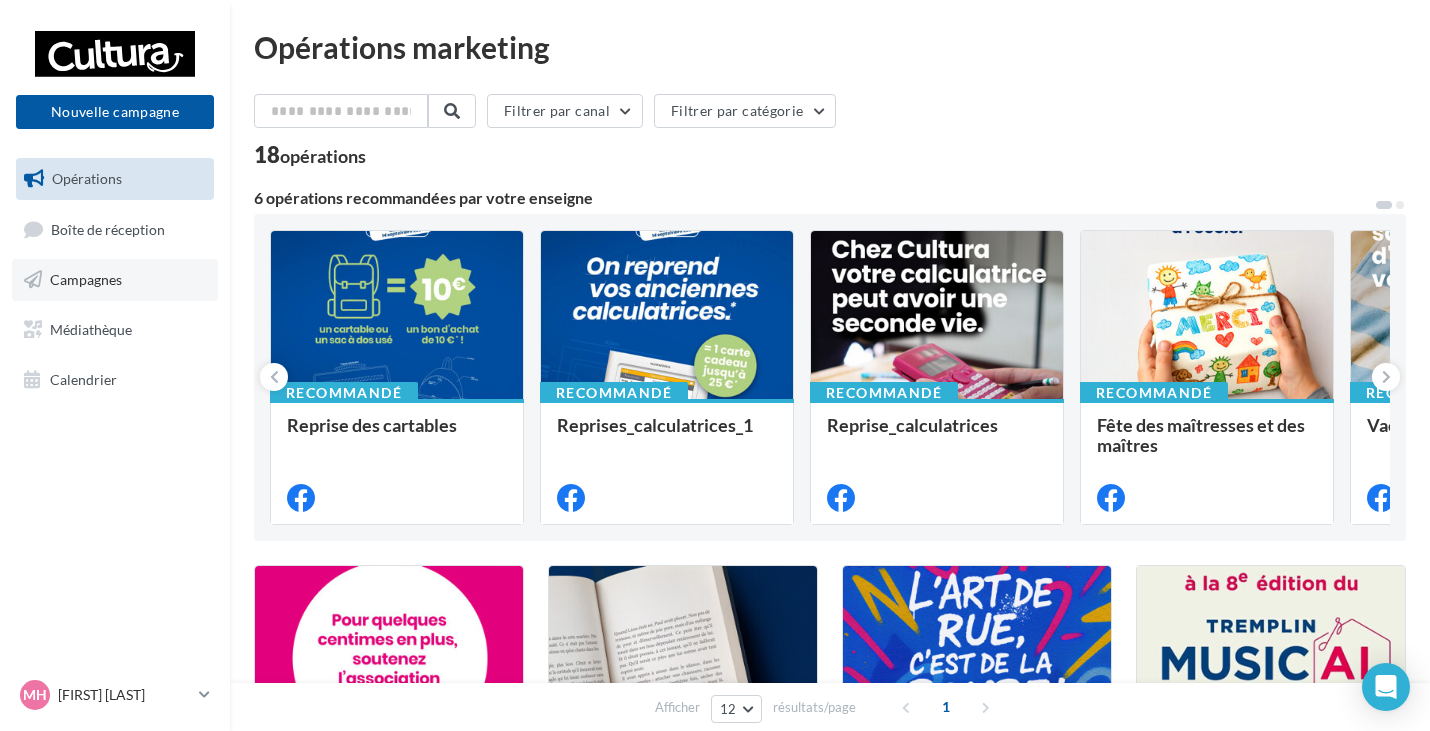 click on "Campagnes" at bounding box center [86, 279] 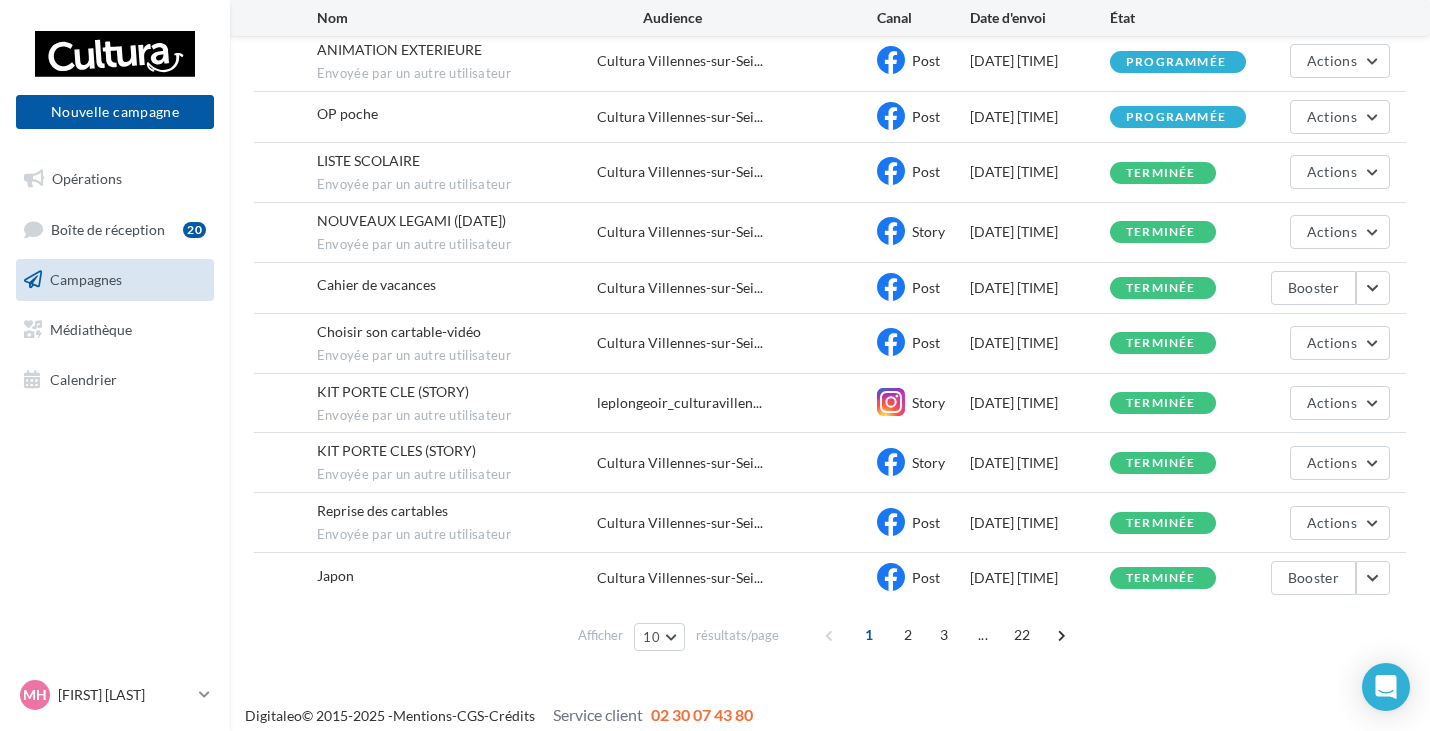 scroll, scrollTop: 257, scrollLeft: 0, axis: vertical 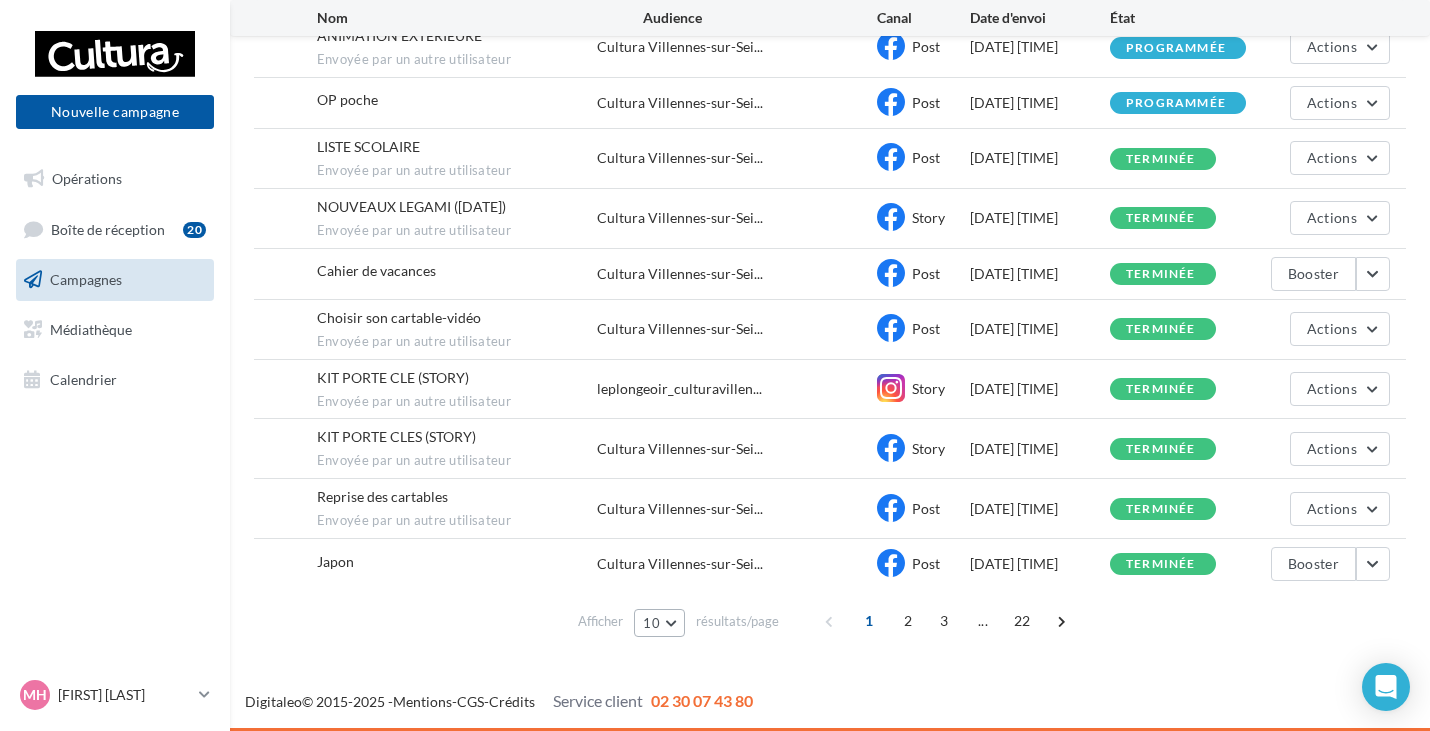 click on "10" at bounding box center [659, 623] 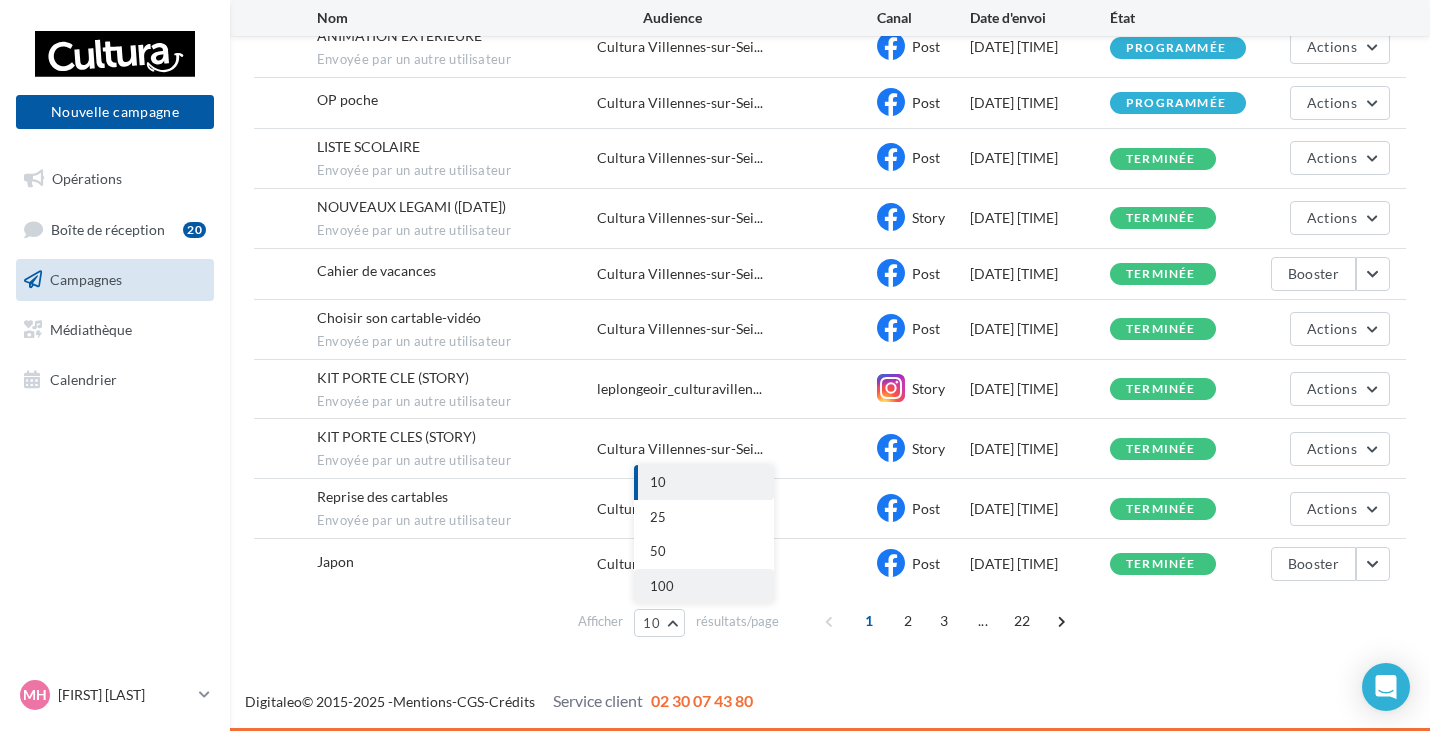 click on "100" at bounding box center [704, 586] 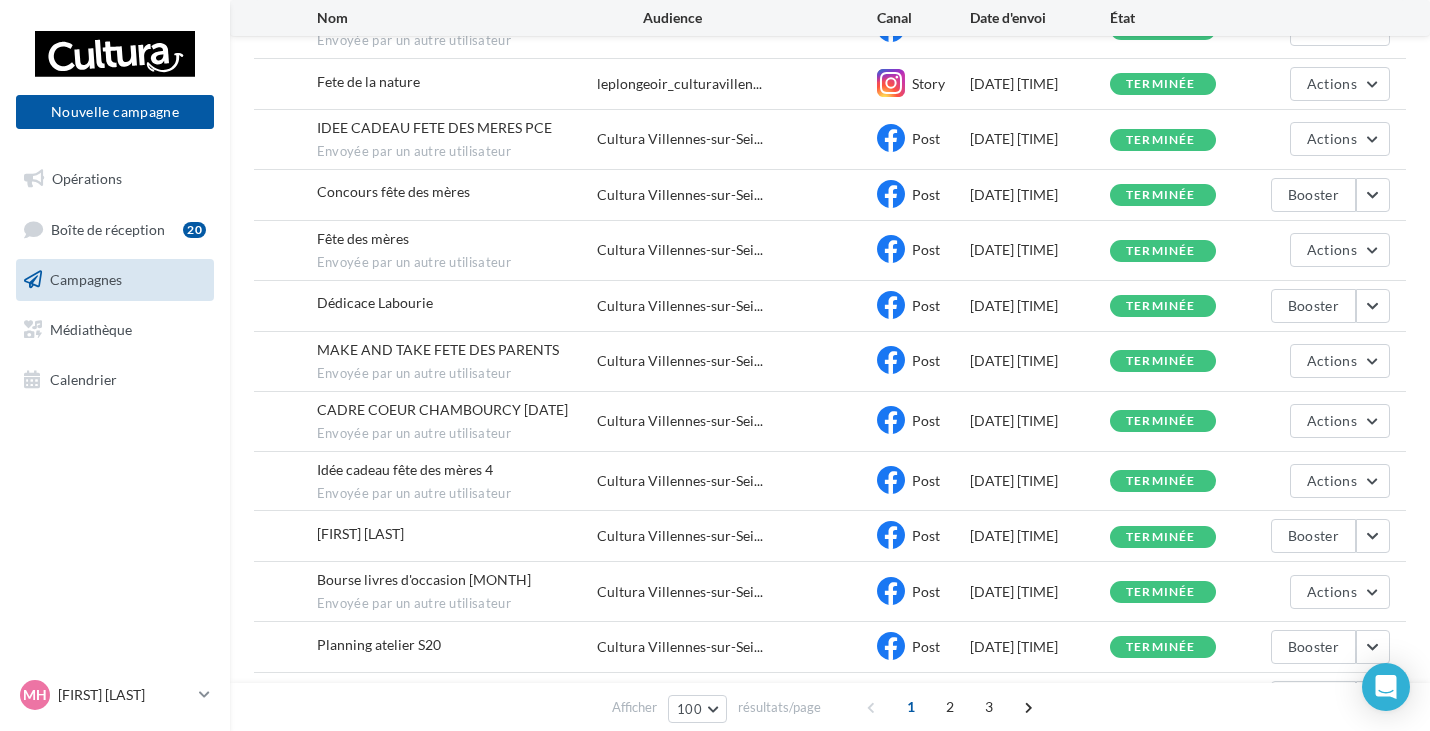 scroll, scrollTop: 3195, scrollLeft: 0, axis: vertical 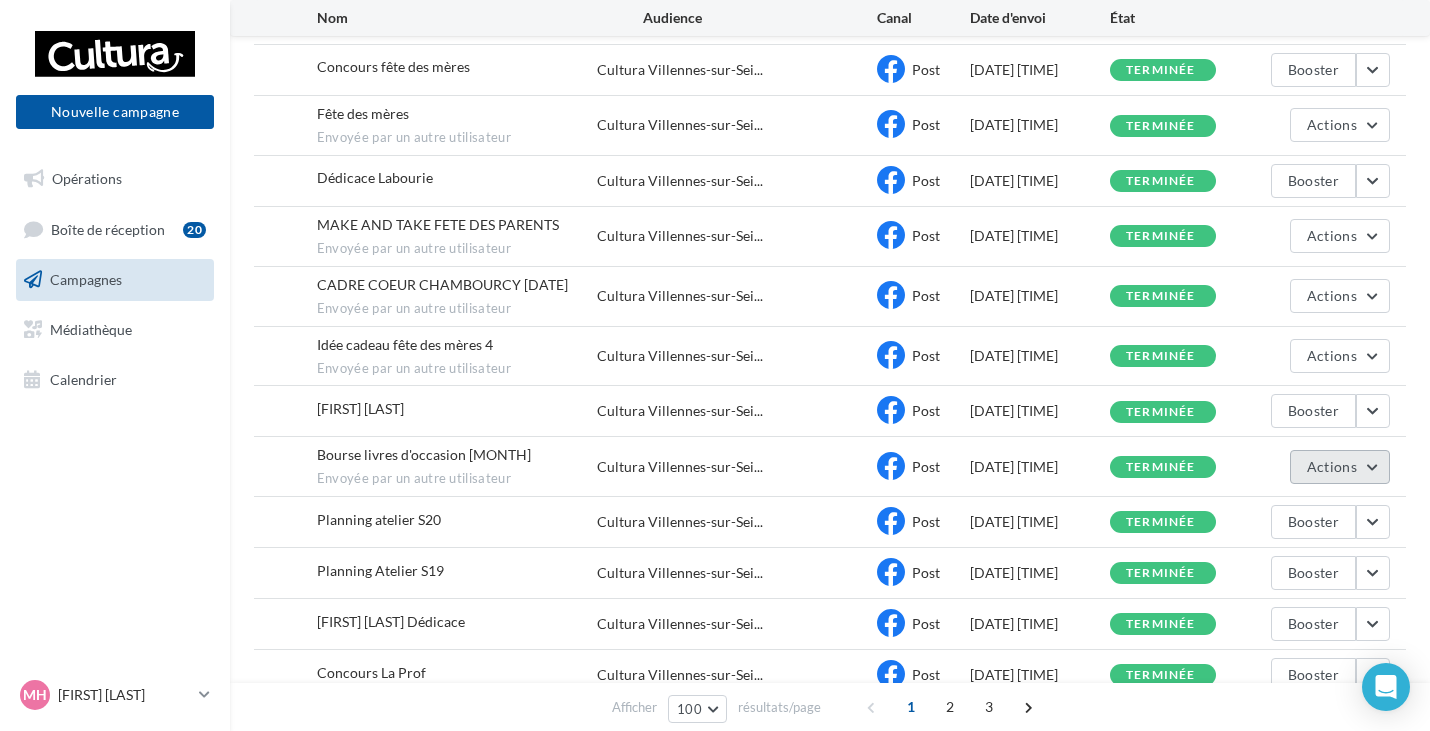 click on "Actions" at bounding box center [1332, 466] 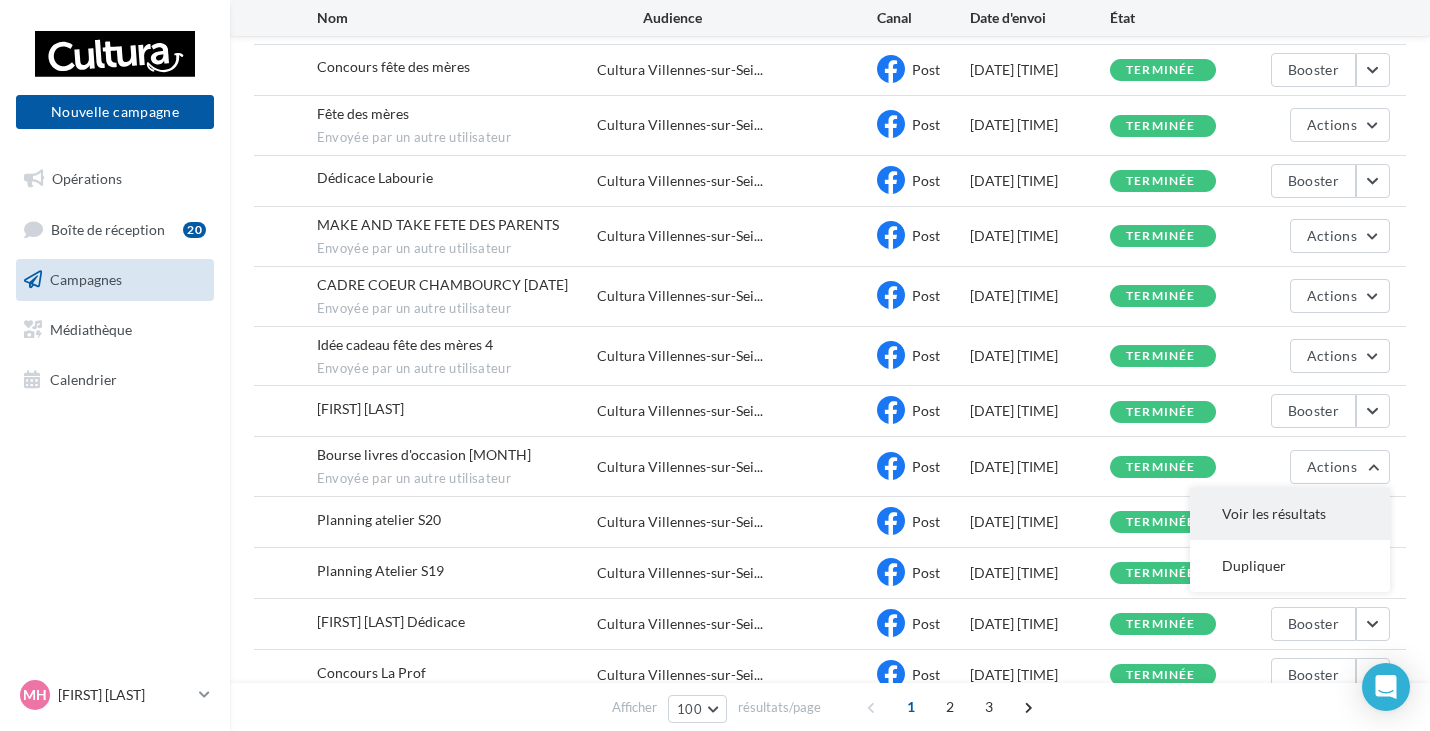 click on "Voir les résultats" at bounding box center [1290, 514] 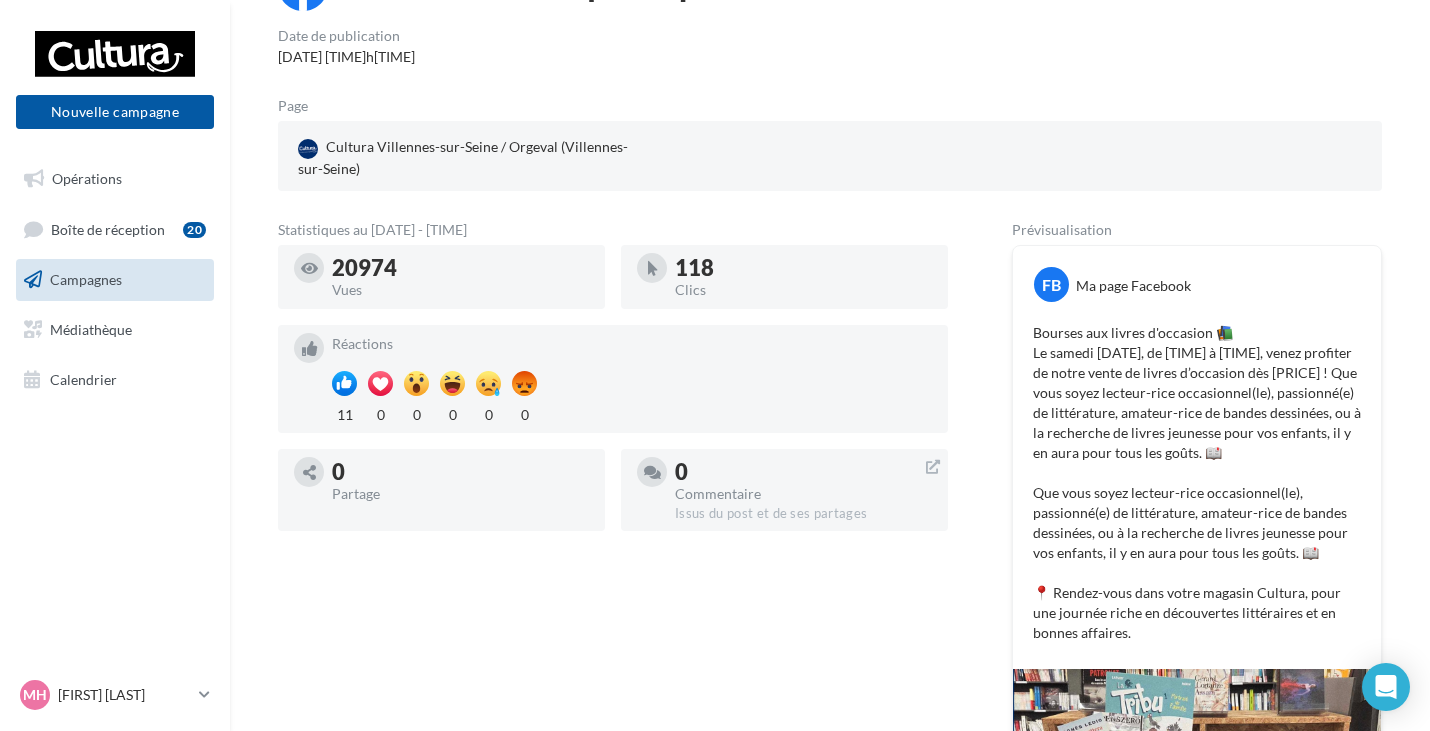 scroll, scrollTop: 180, scrollLeft: 0, axis: vertical 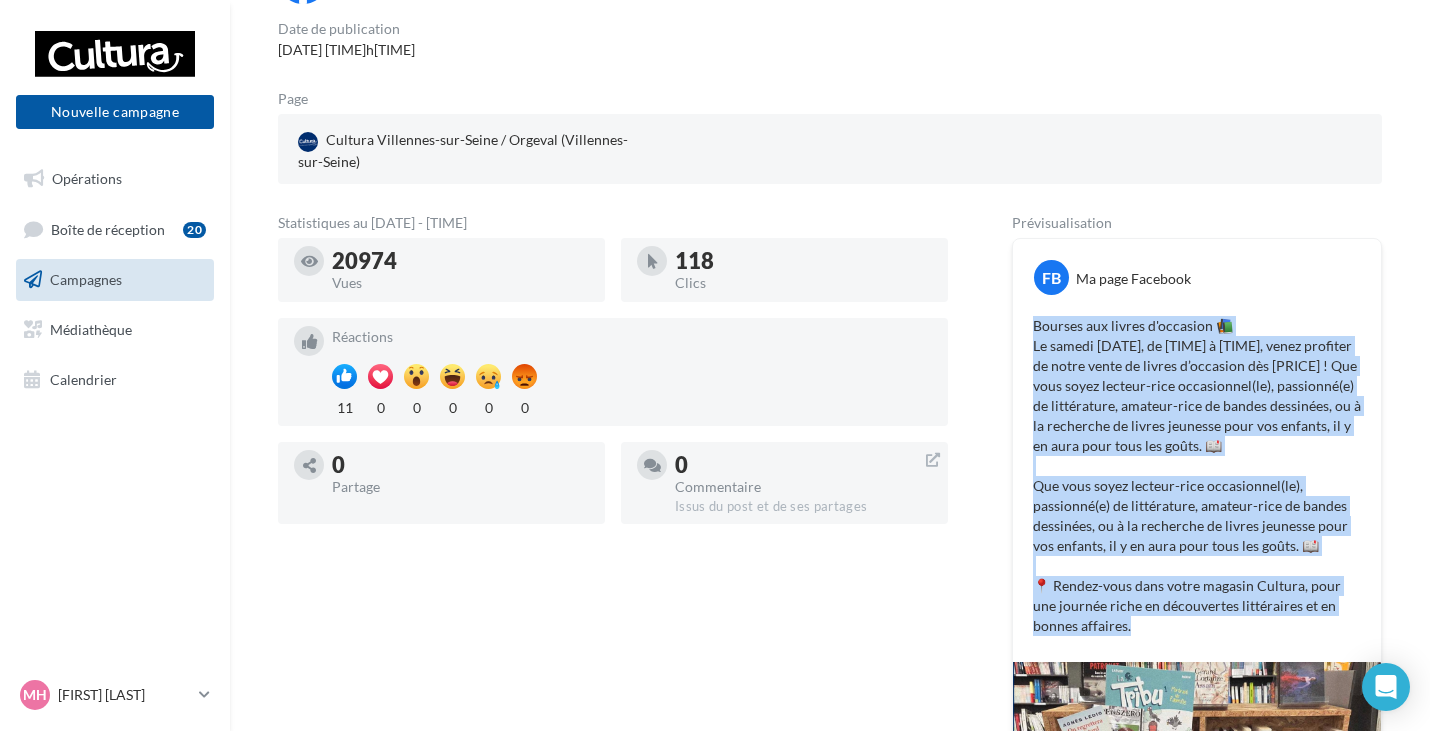 drag, startPoint x: 1029, startPoint y: 323, endPoint x: 1171, endPoint y: 576, distance: 290.12582 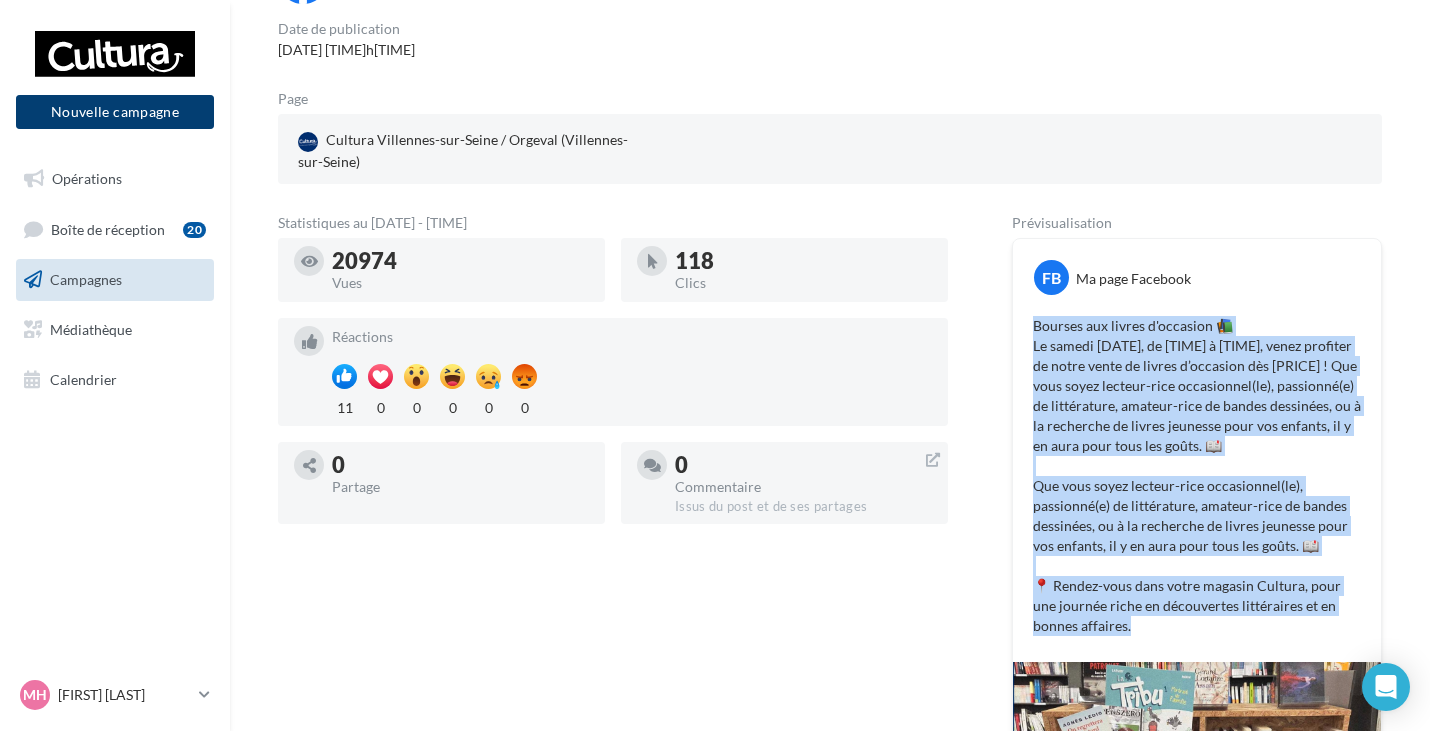 click on "Nouvelle campagne" at bounding box center (115, 112) 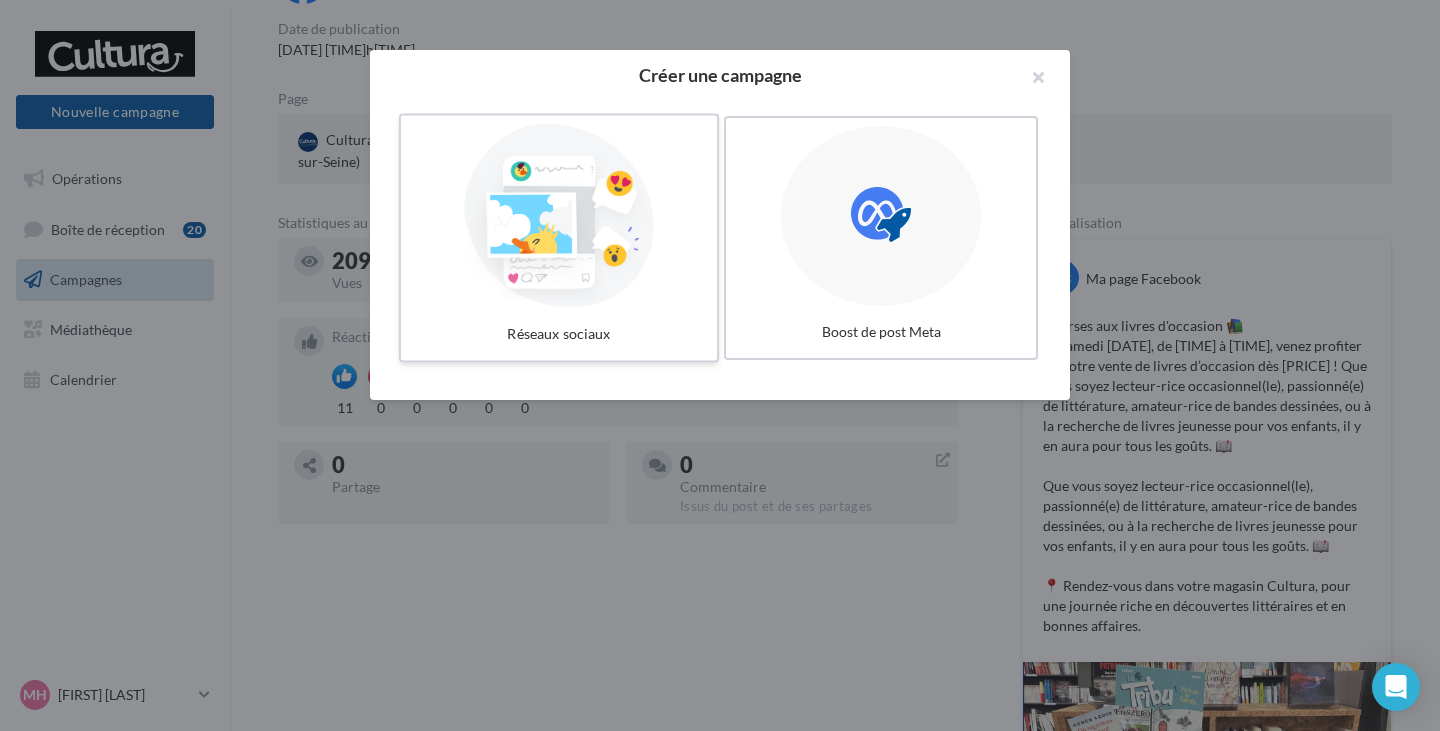 click at bounding box center (559, 216) 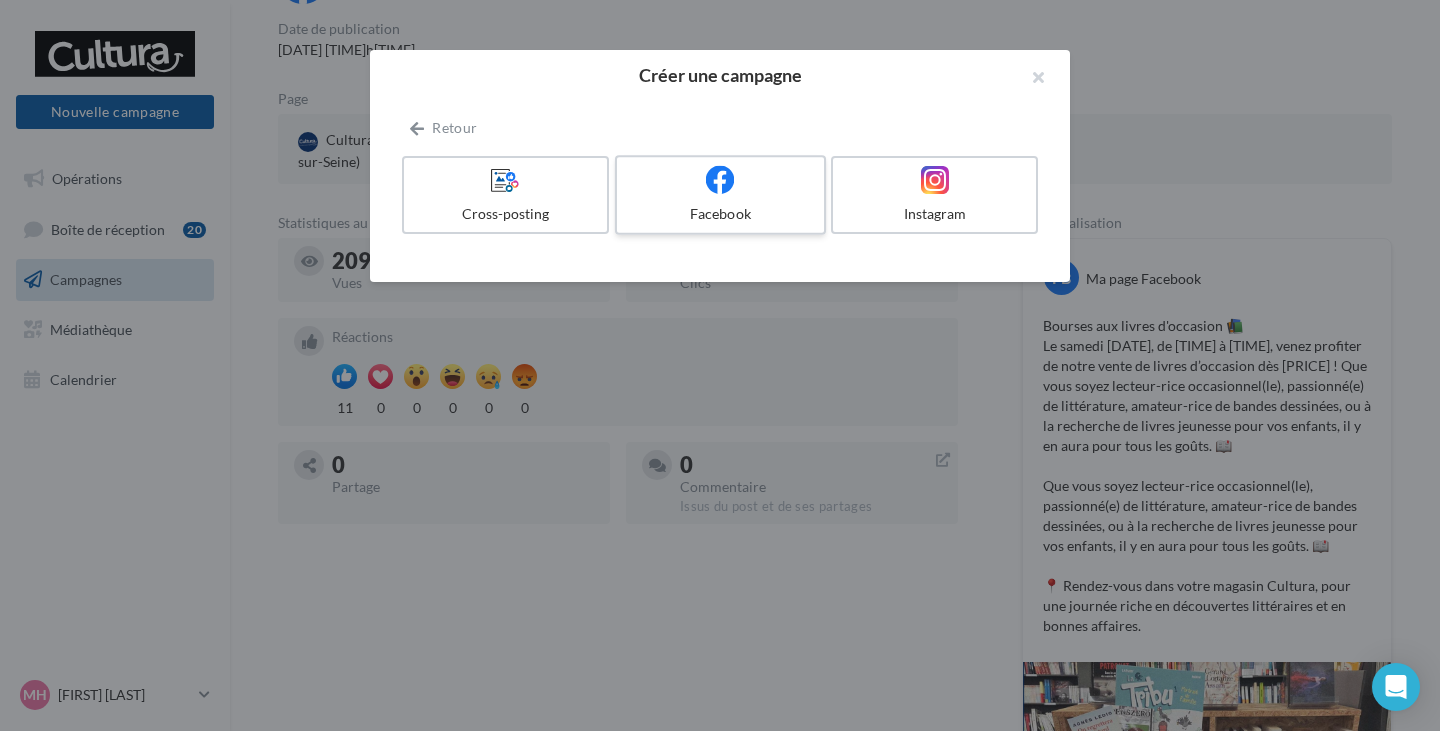 click on "Facebook" at bounding box center (720, 214) 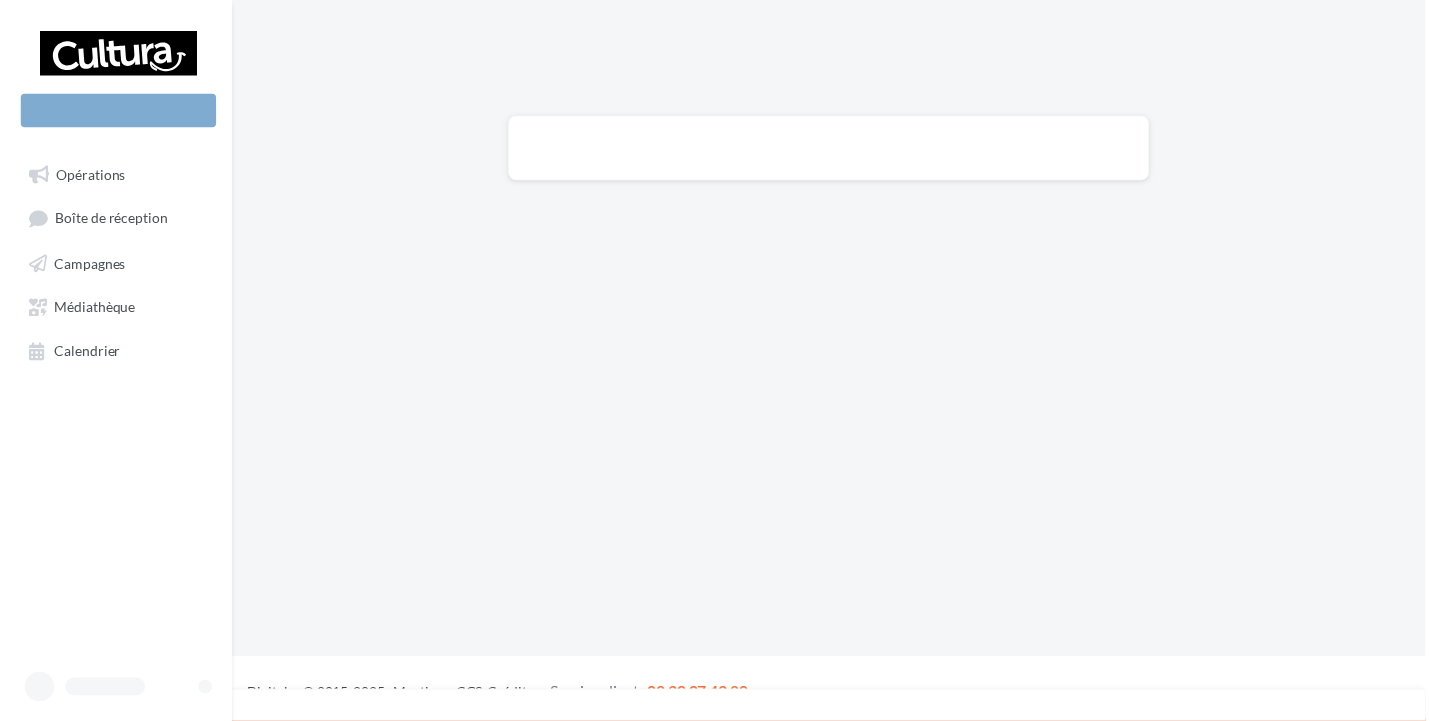 scroll, scrollTop: 0, scrollLeft: 0, axis: both 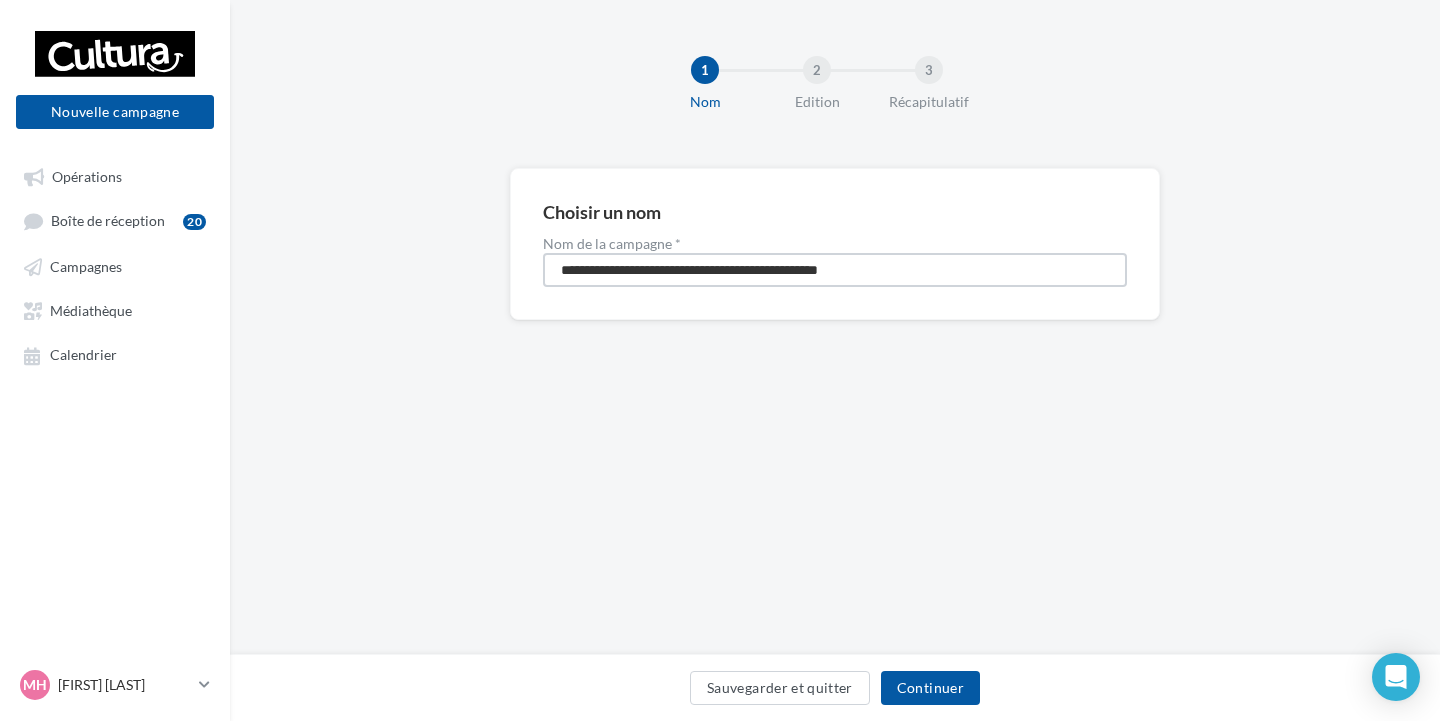 click on "**********" at bounding box center [835, 270] 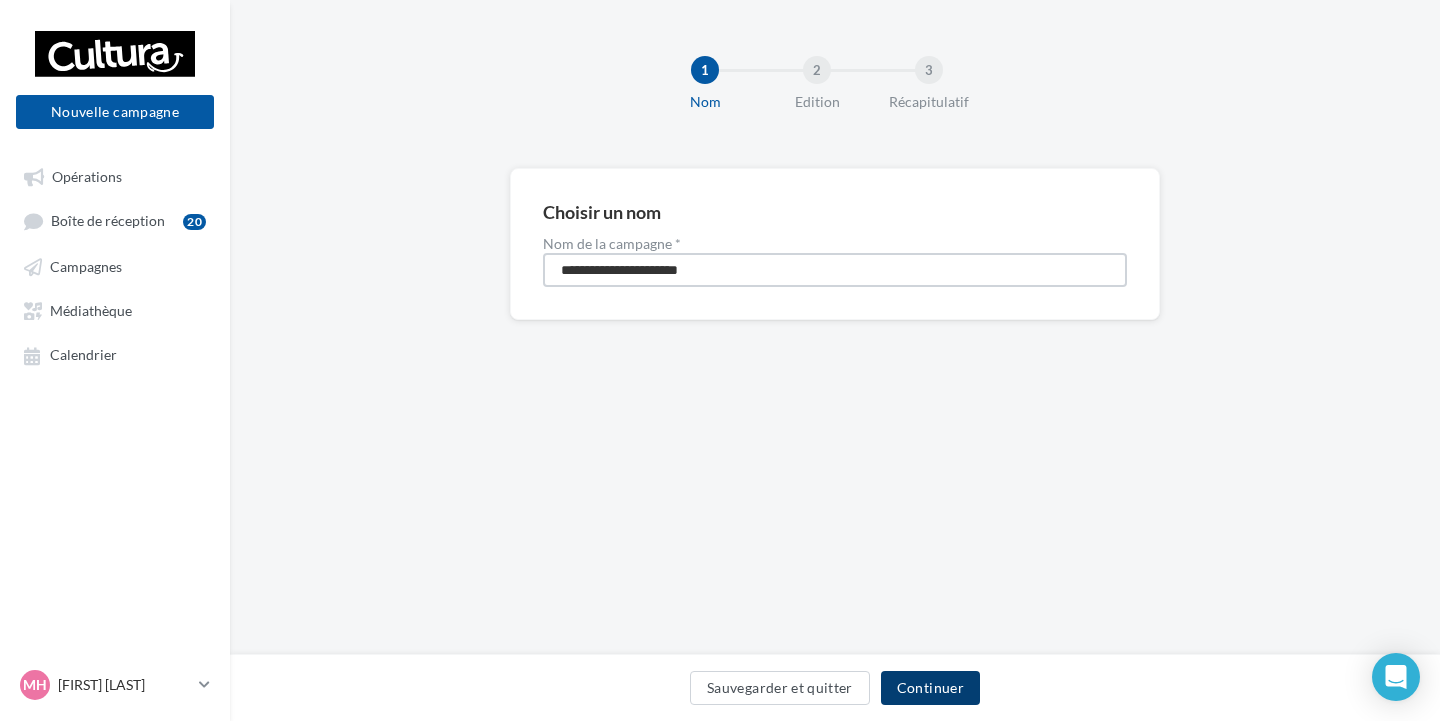type on "**********" 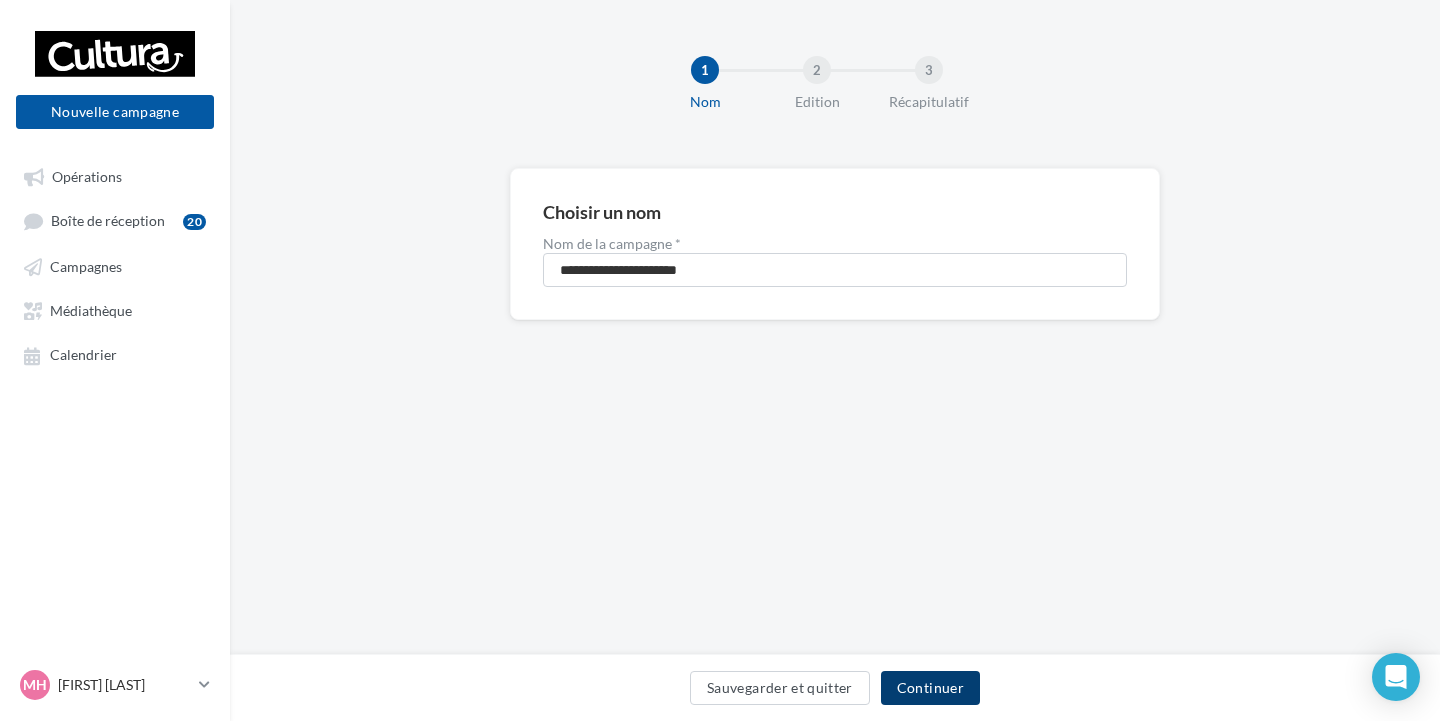 click on "Continuer" at bounding box center [930, 688] 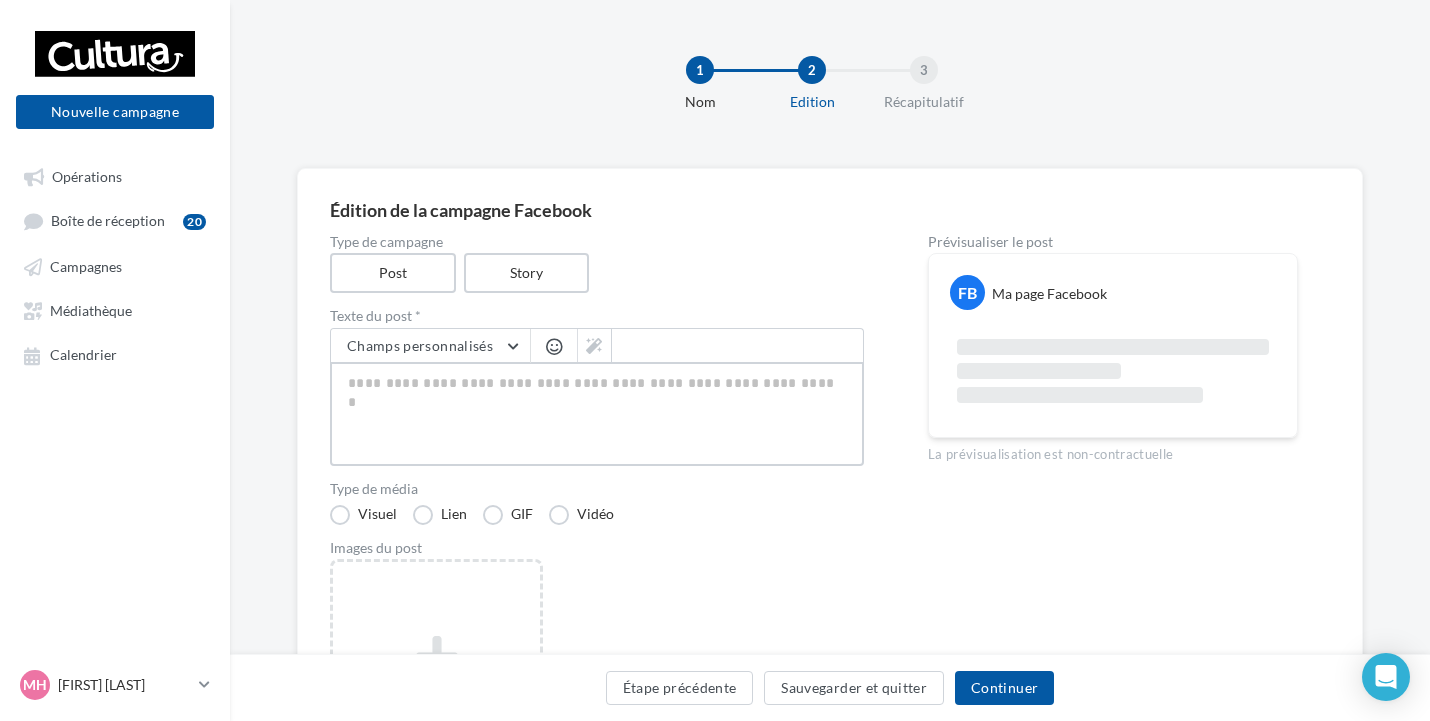 click at bounding box center (597, 414) 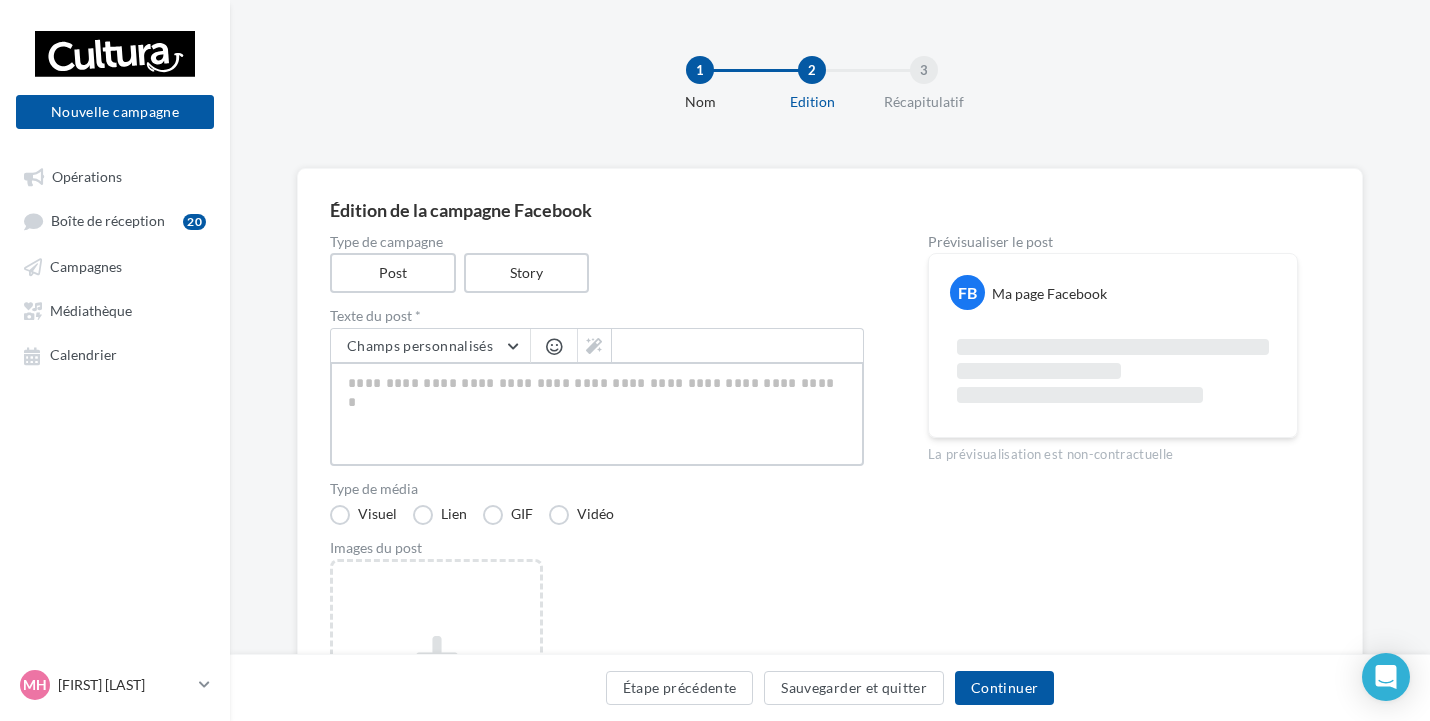 paste on "**********" 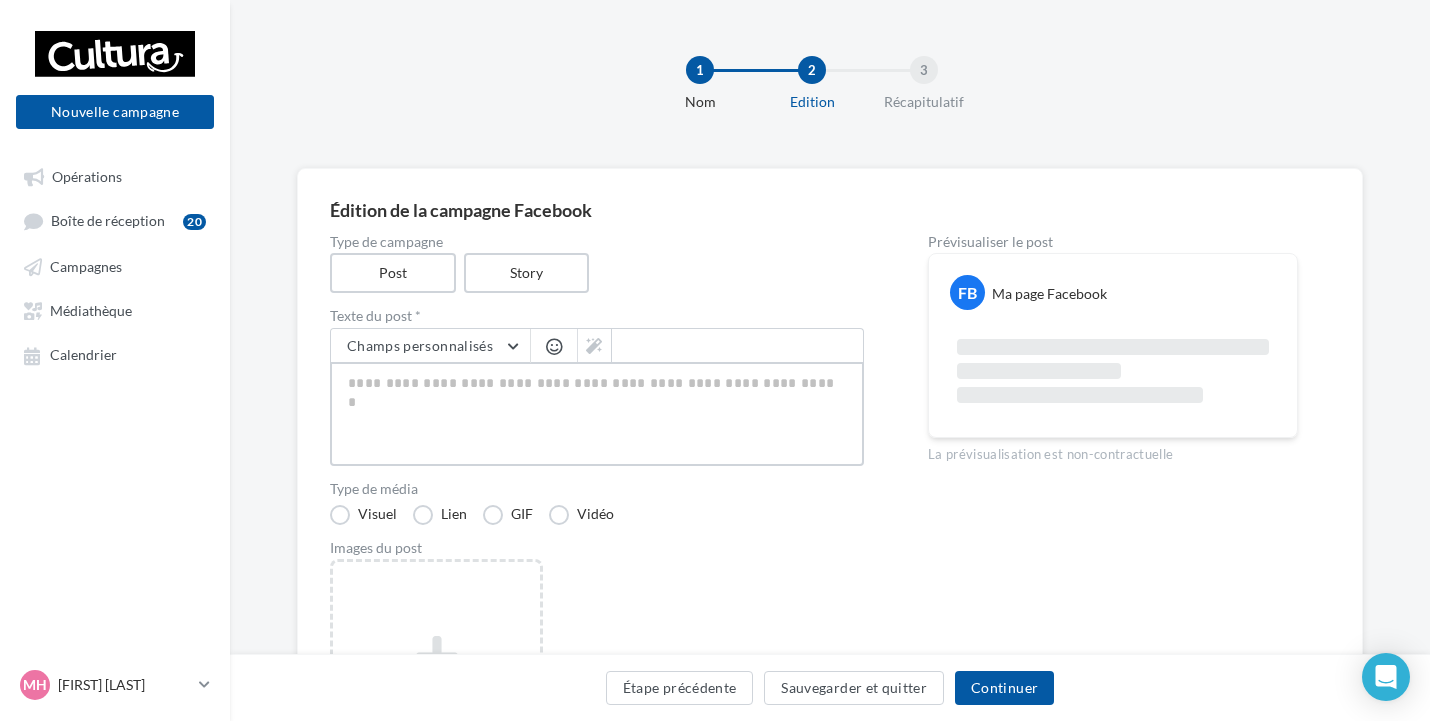 type on "**********" 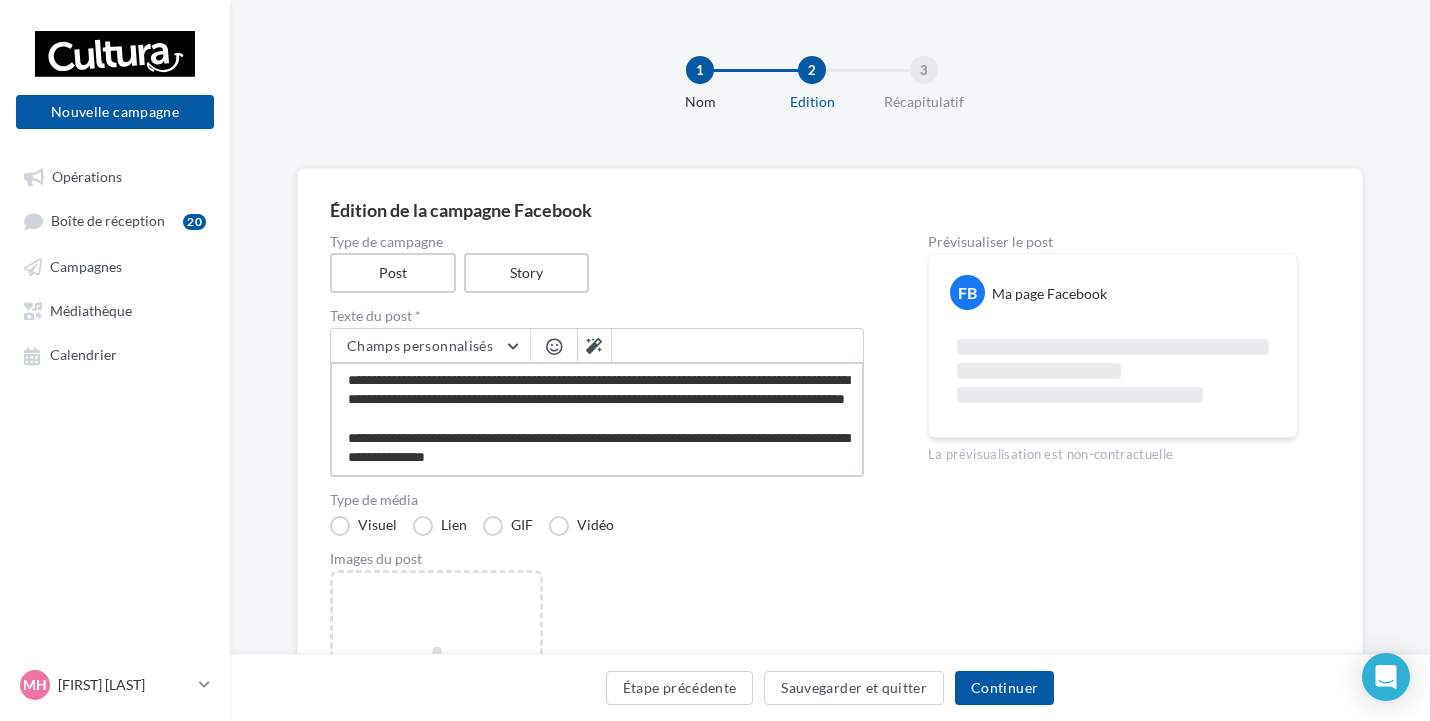 scroll, scrollTop: 0, scrollLeft: 0, axis: both 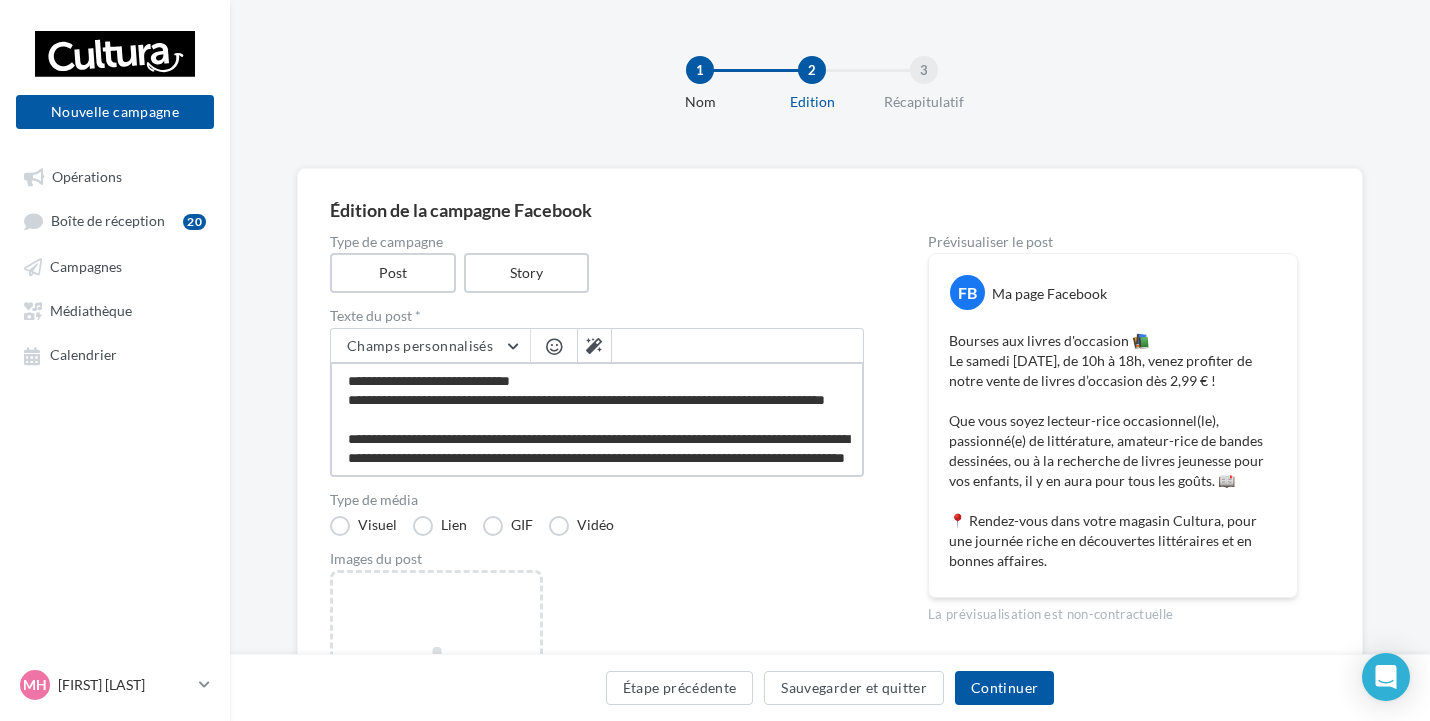 drag, startPoint x: 451, startPoint y: 401, endPoint x: 413, endPoint y: 400, distance: 38.013157 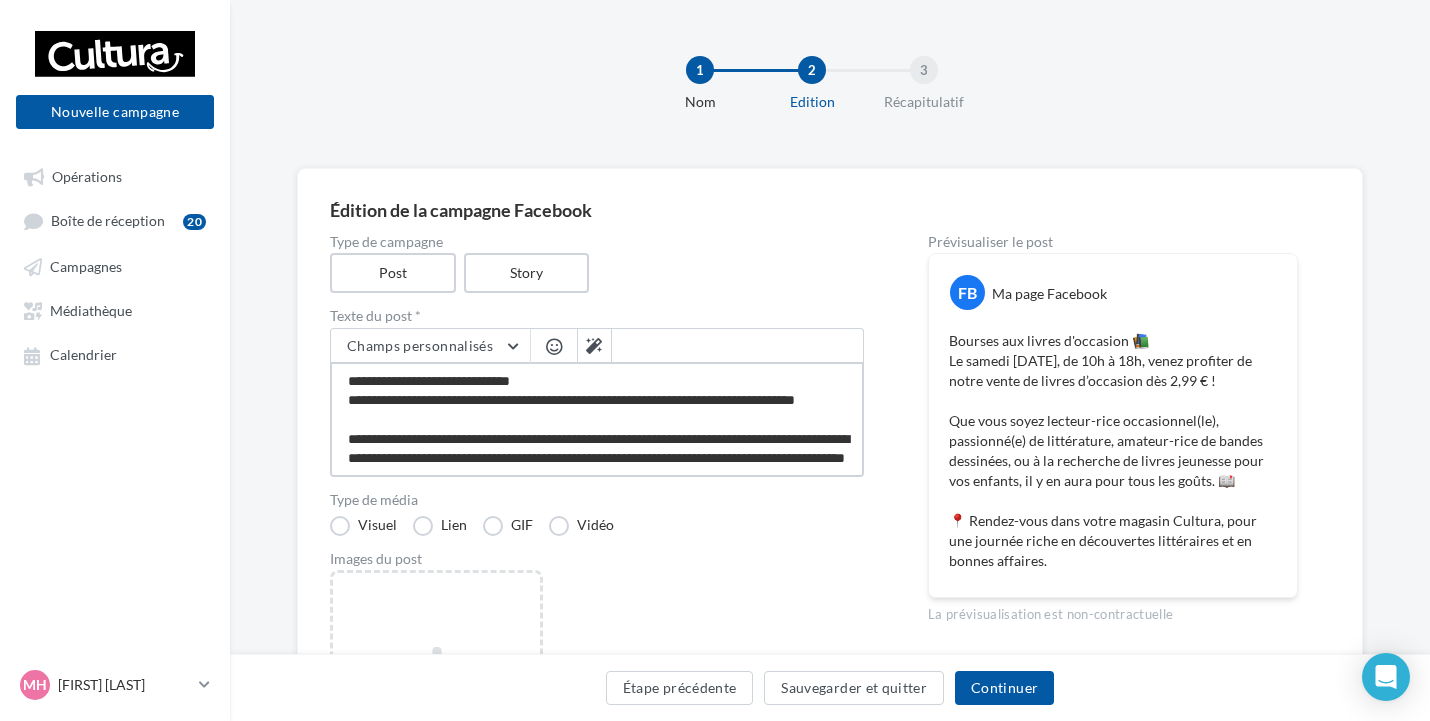 type on "**********" 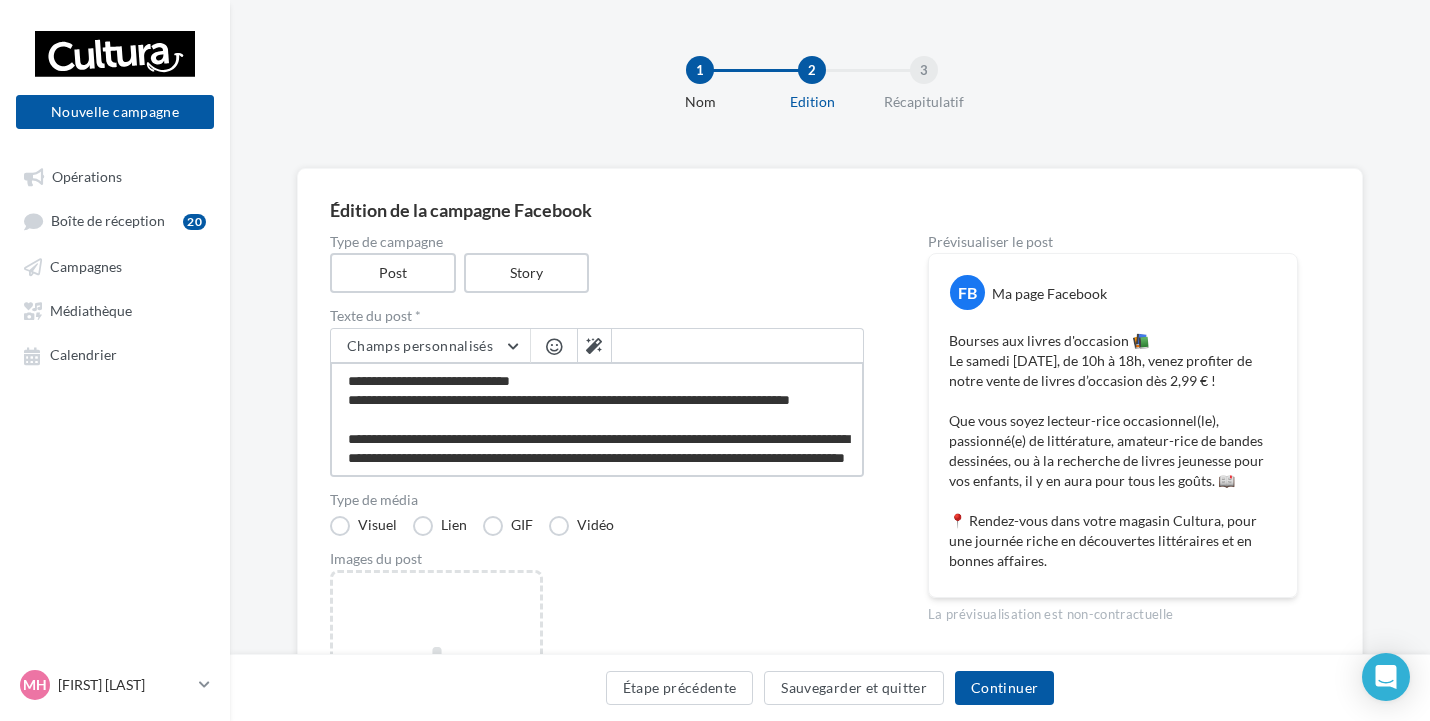 type on "**********" 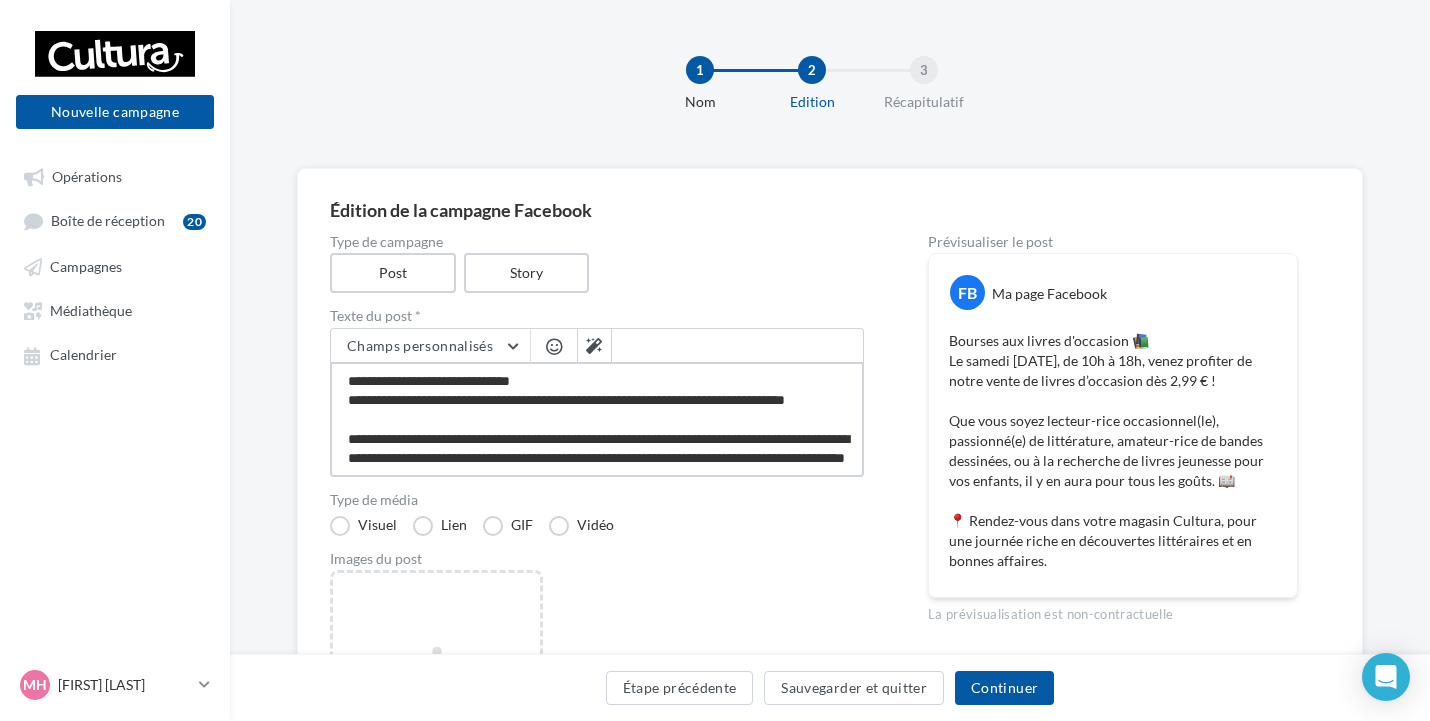 type on "**********" 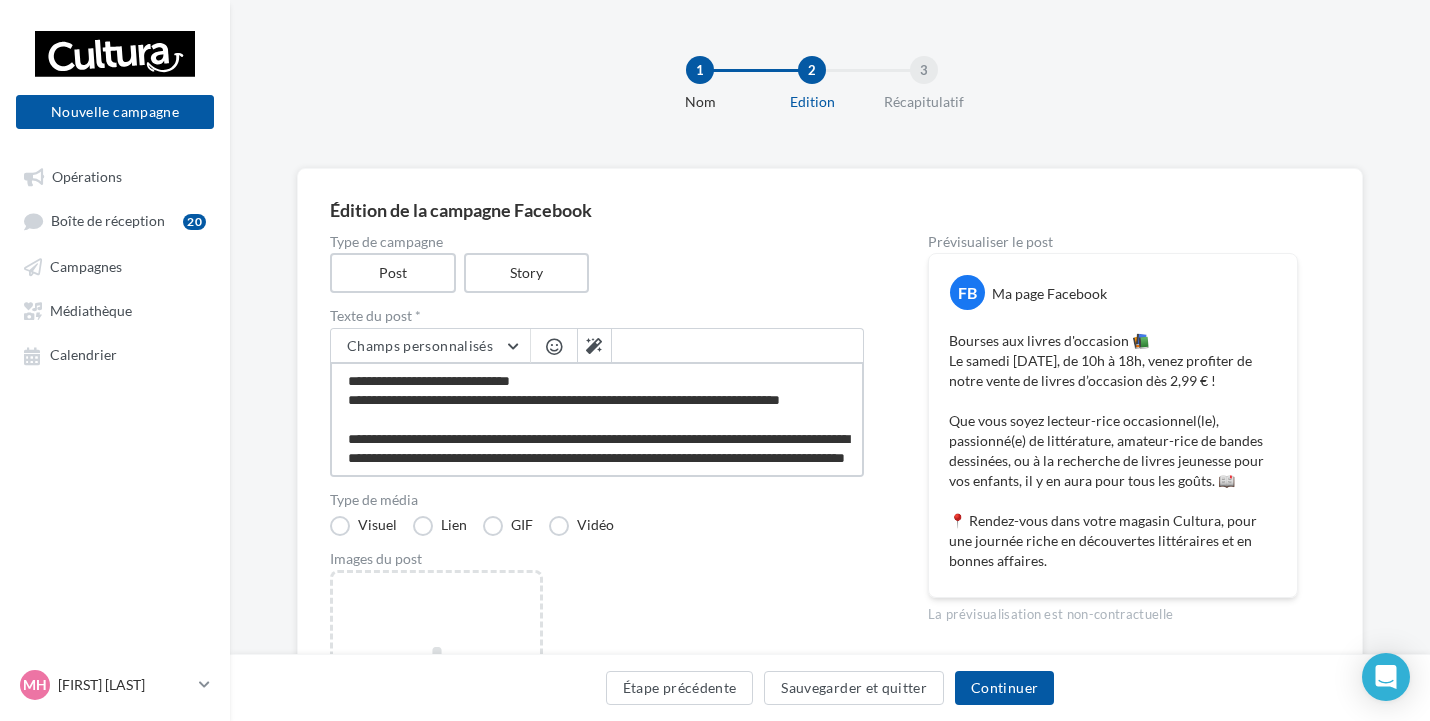 type on "**********" 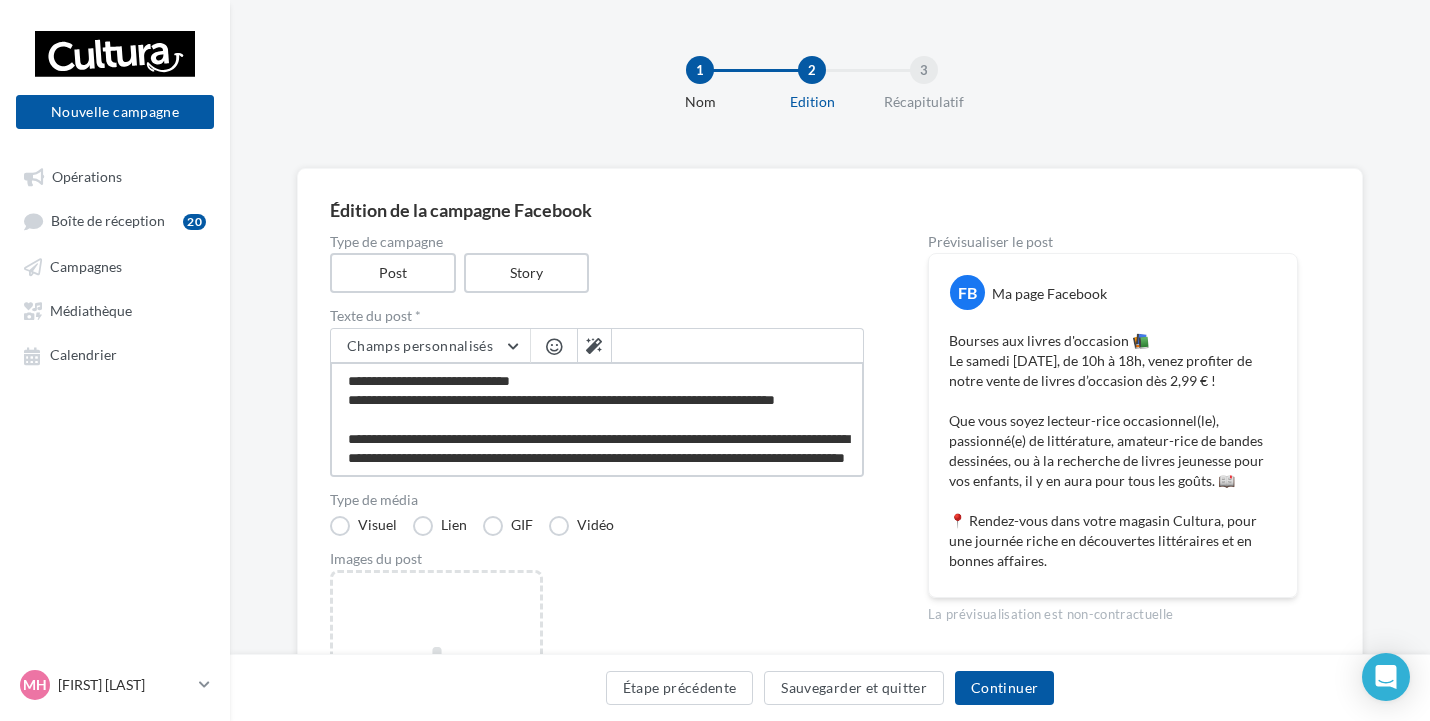 type on "**********" 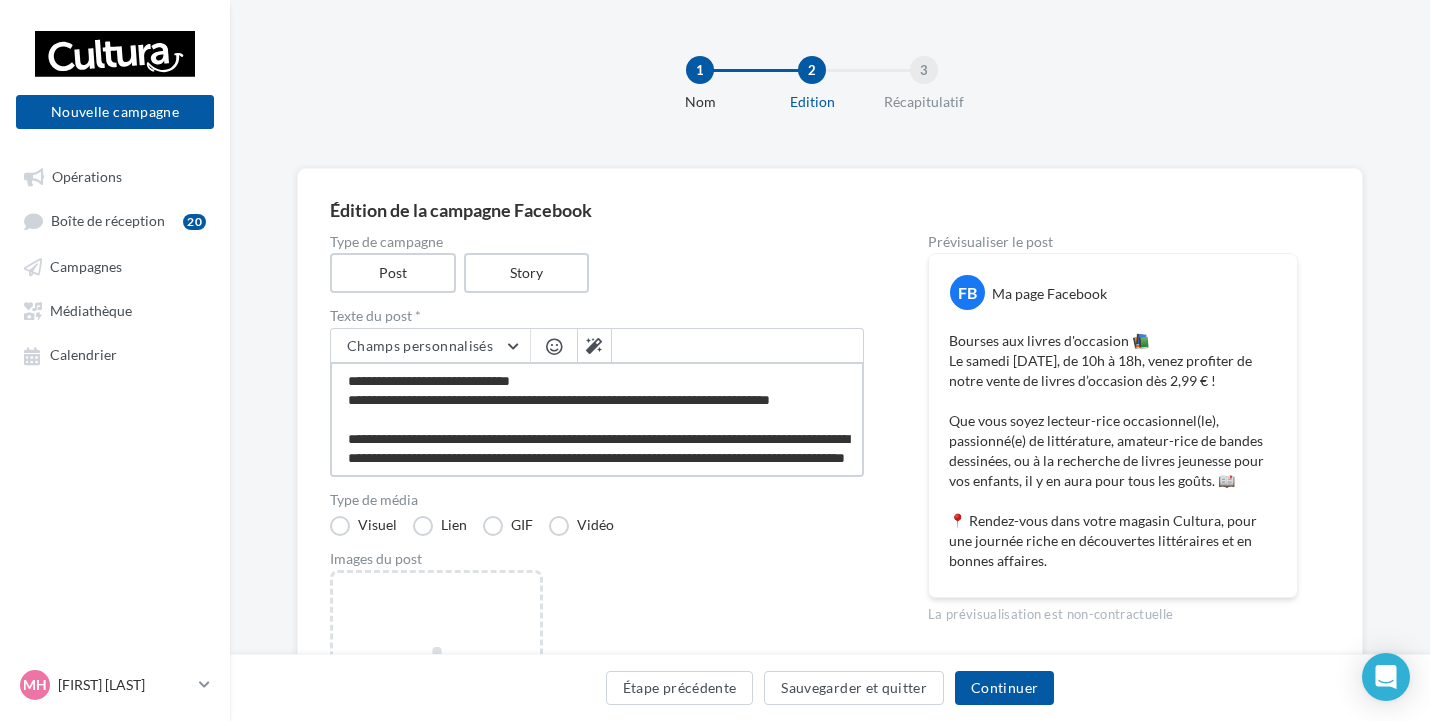 type on "**********" 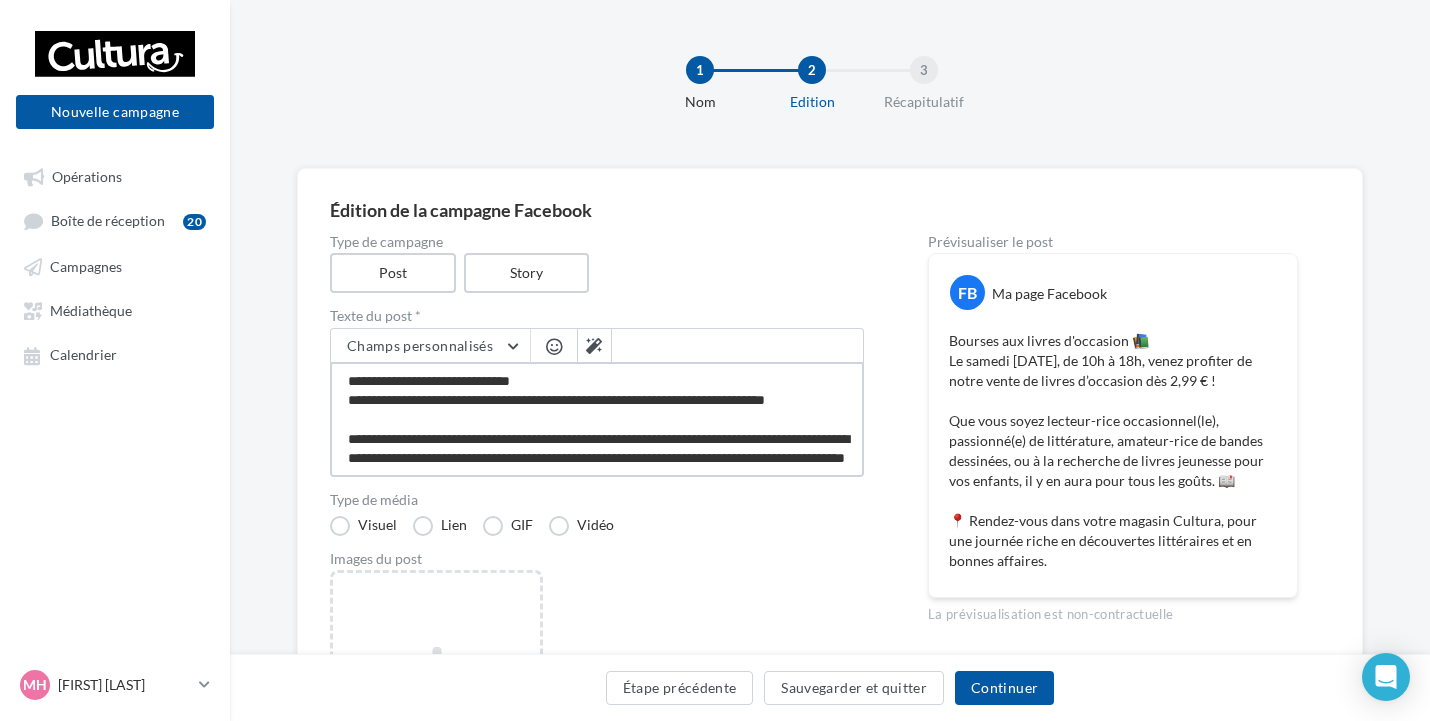 type on "**********" 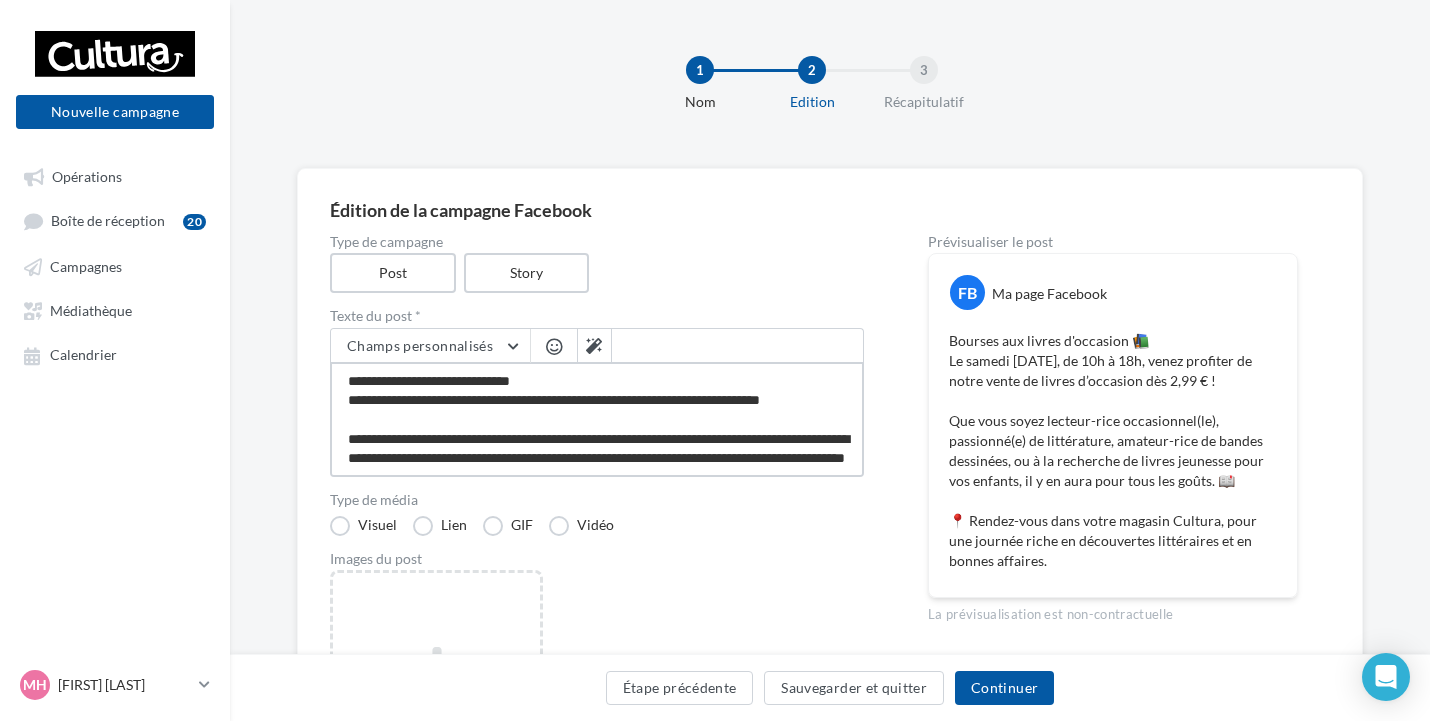 type on "**********" 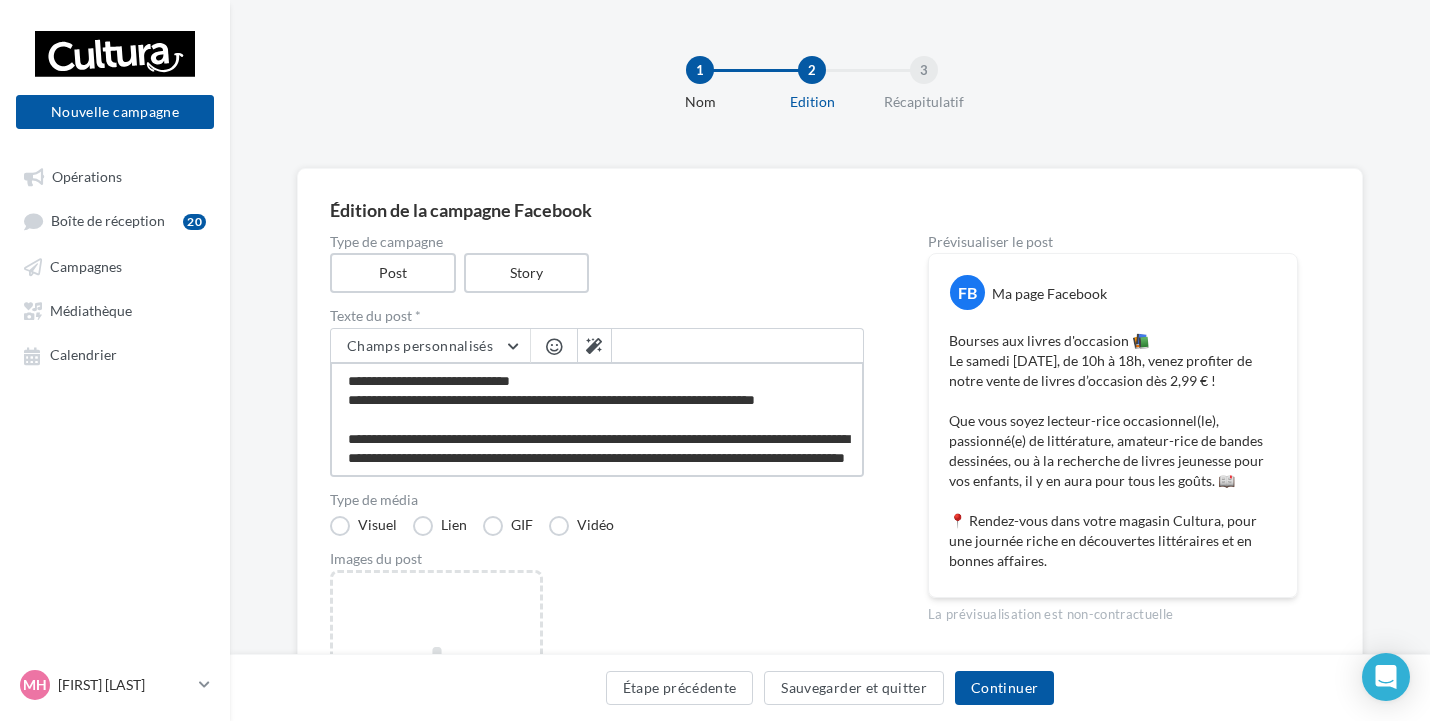 type on "**********" 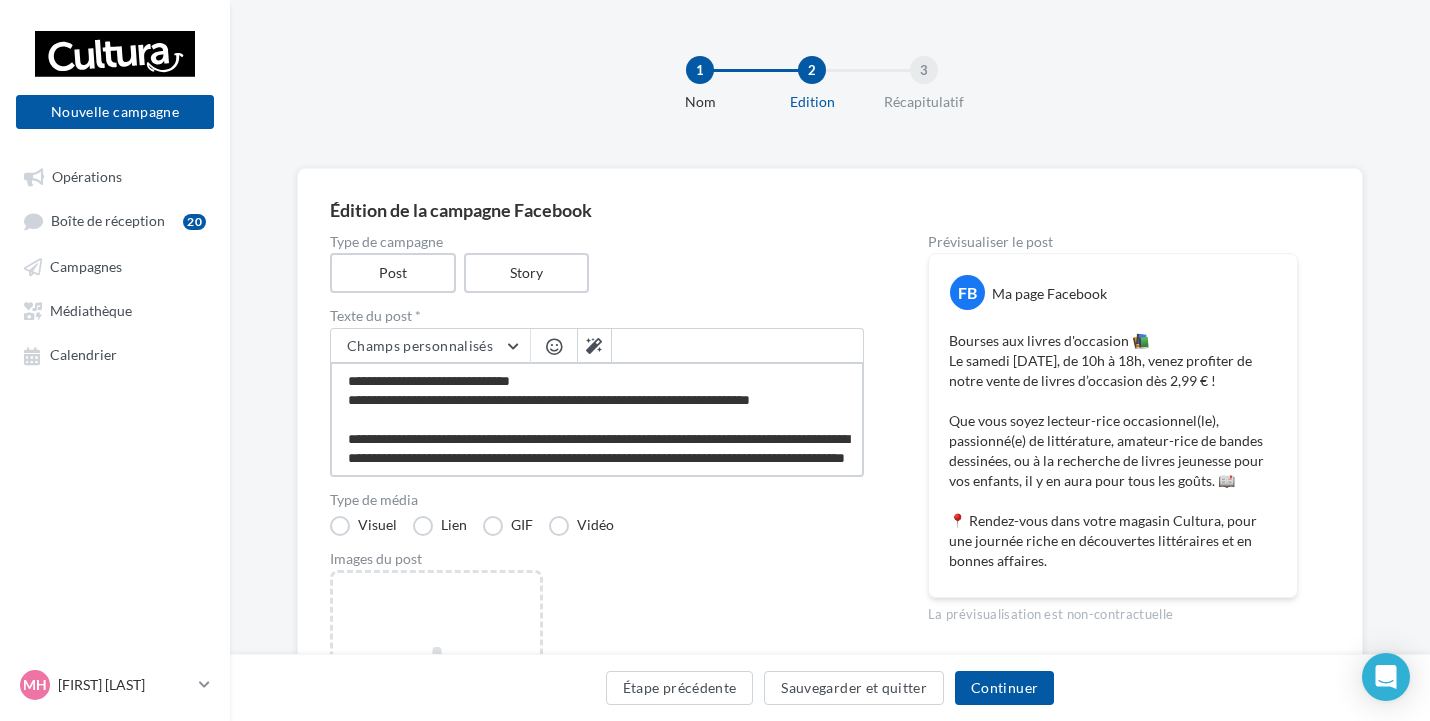 type on "**********" 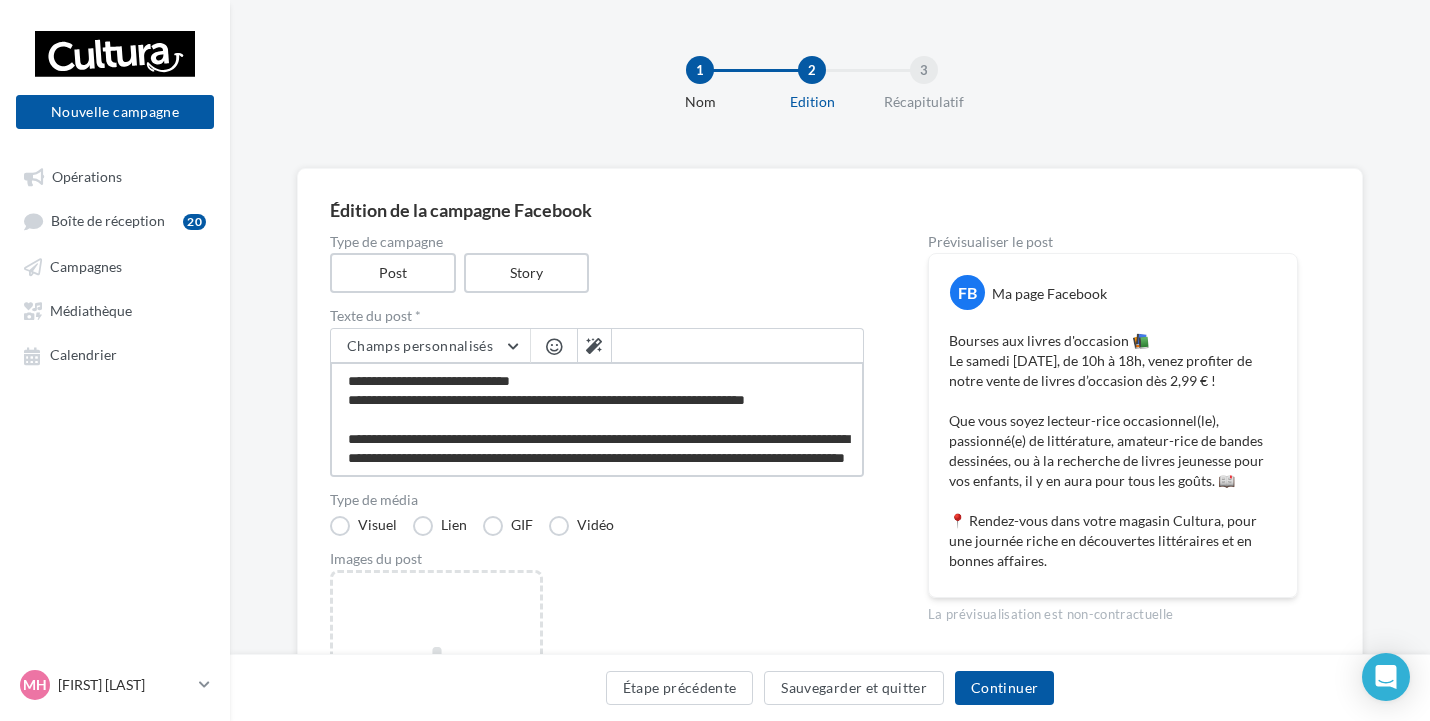 type on "**********" 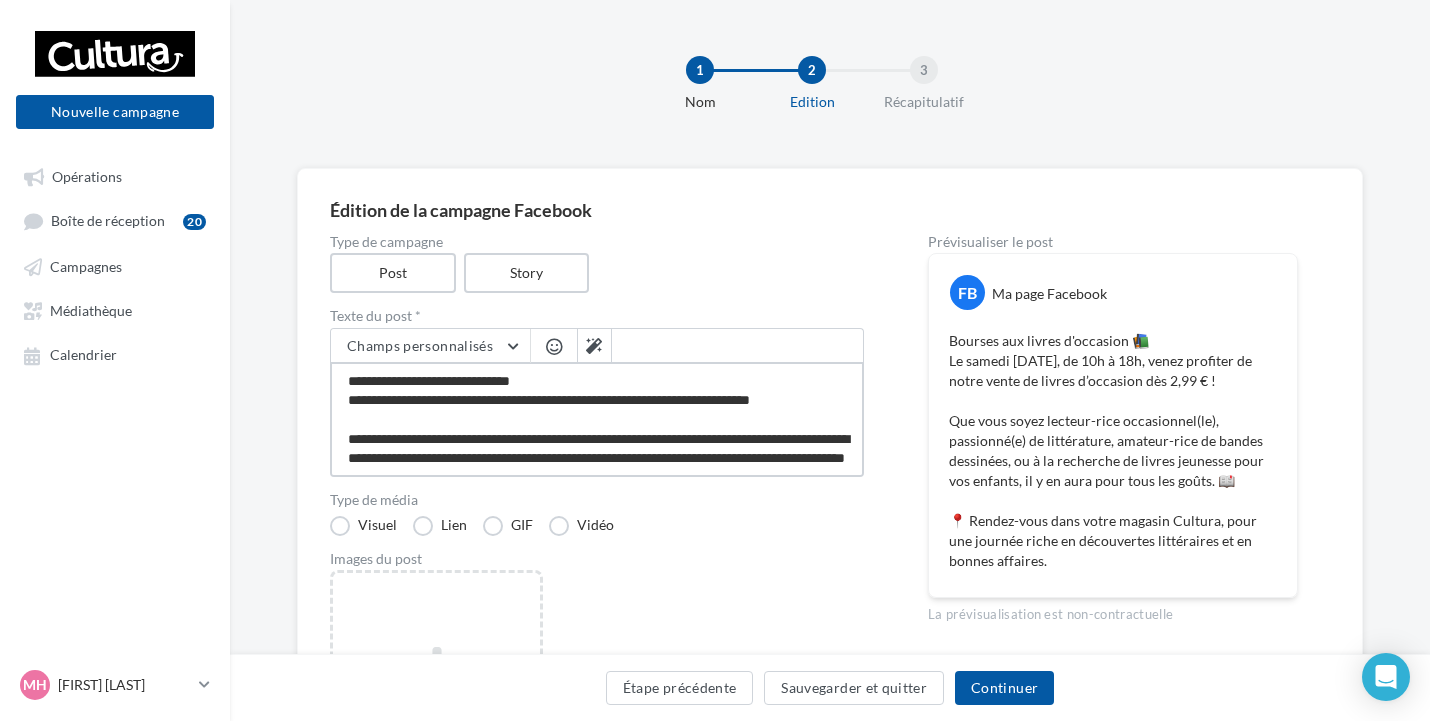 type on "**********" 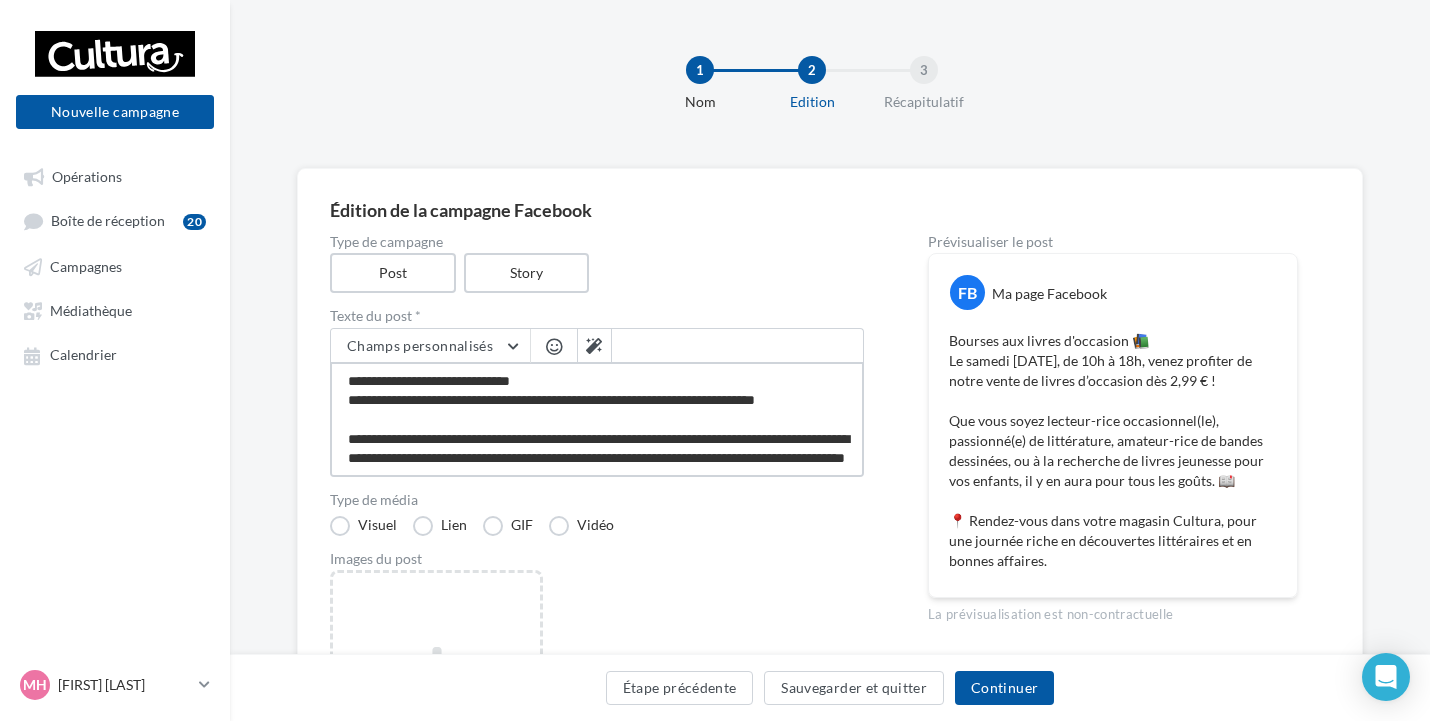 type on "**********" 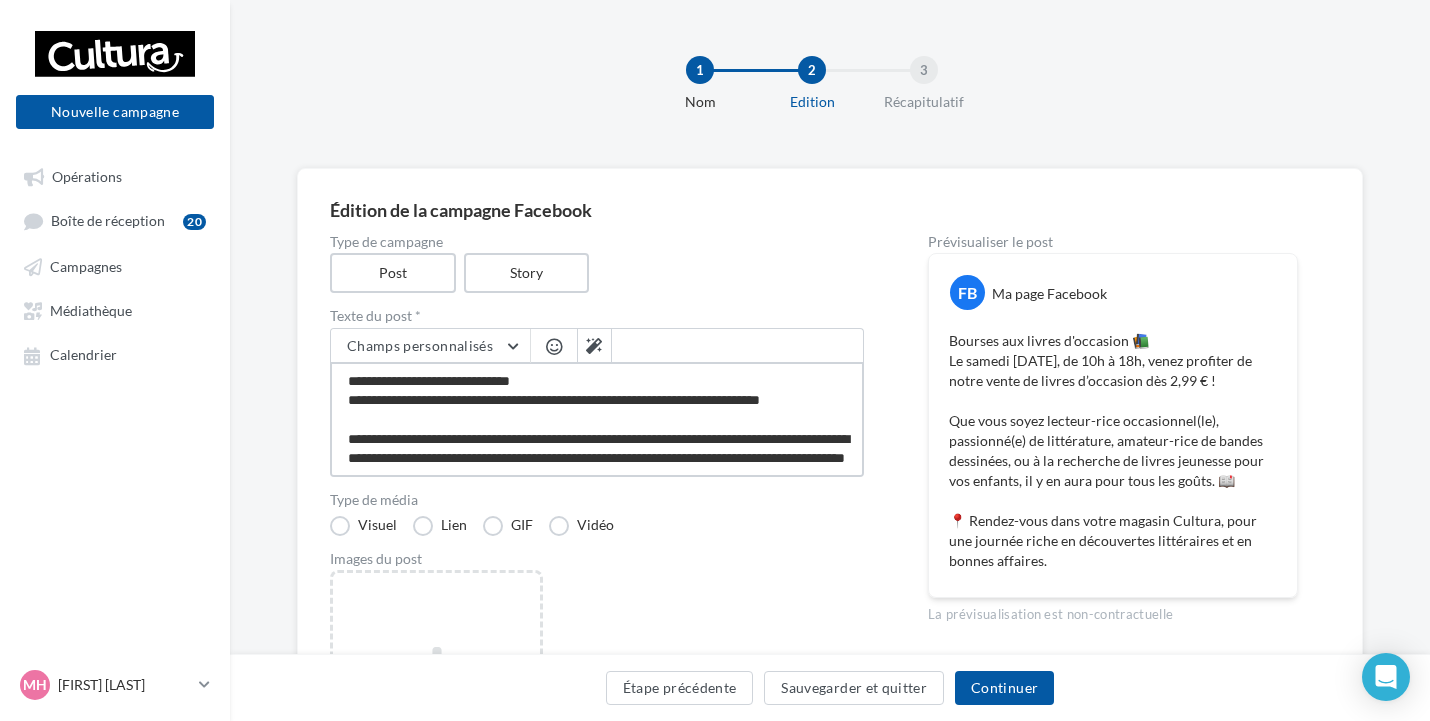 type on "**********" 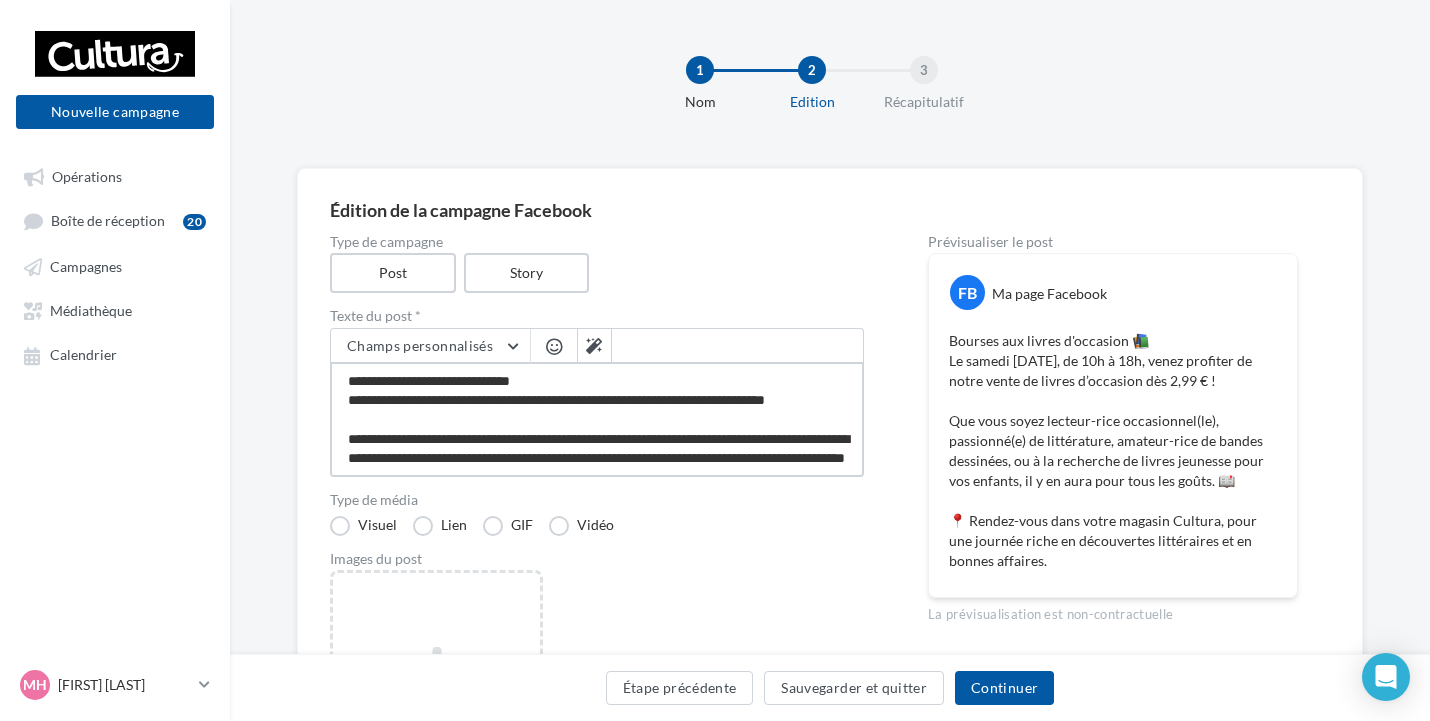 type on "**********" 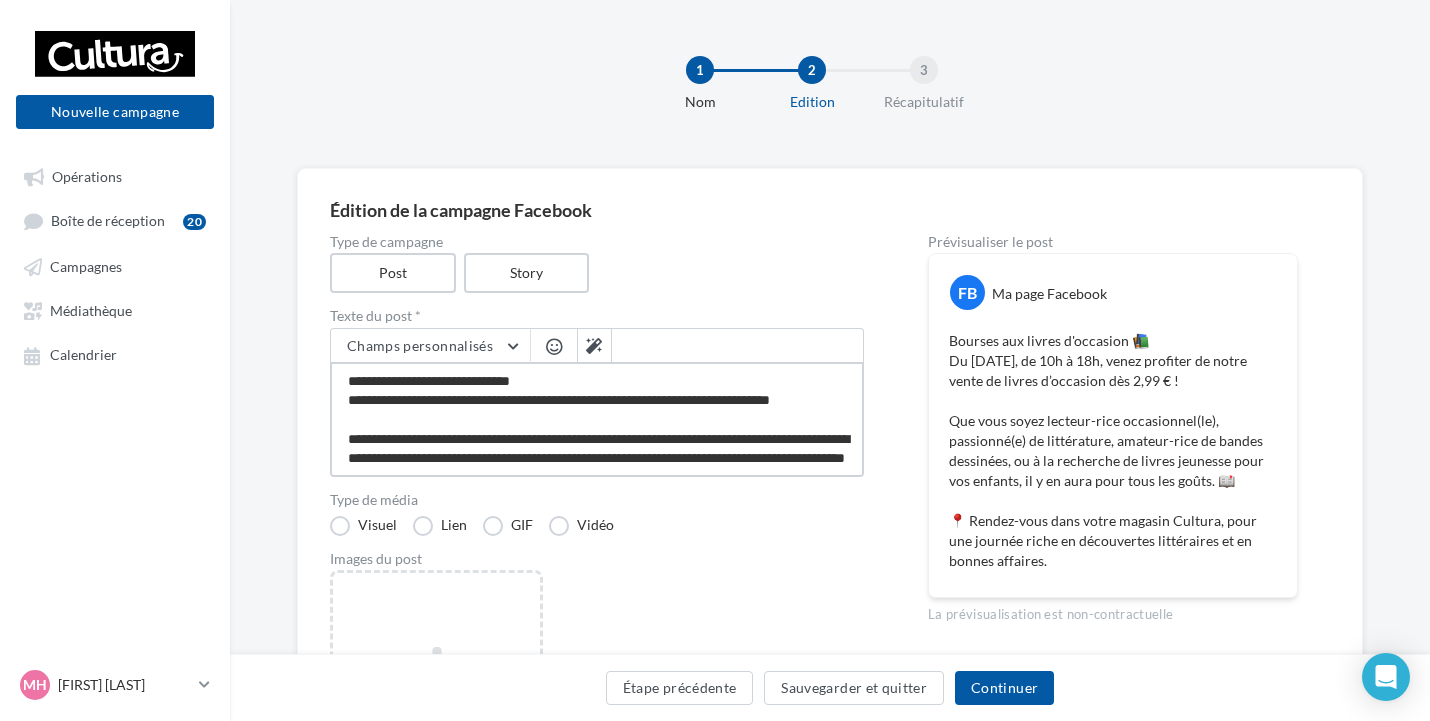 type on "**********" 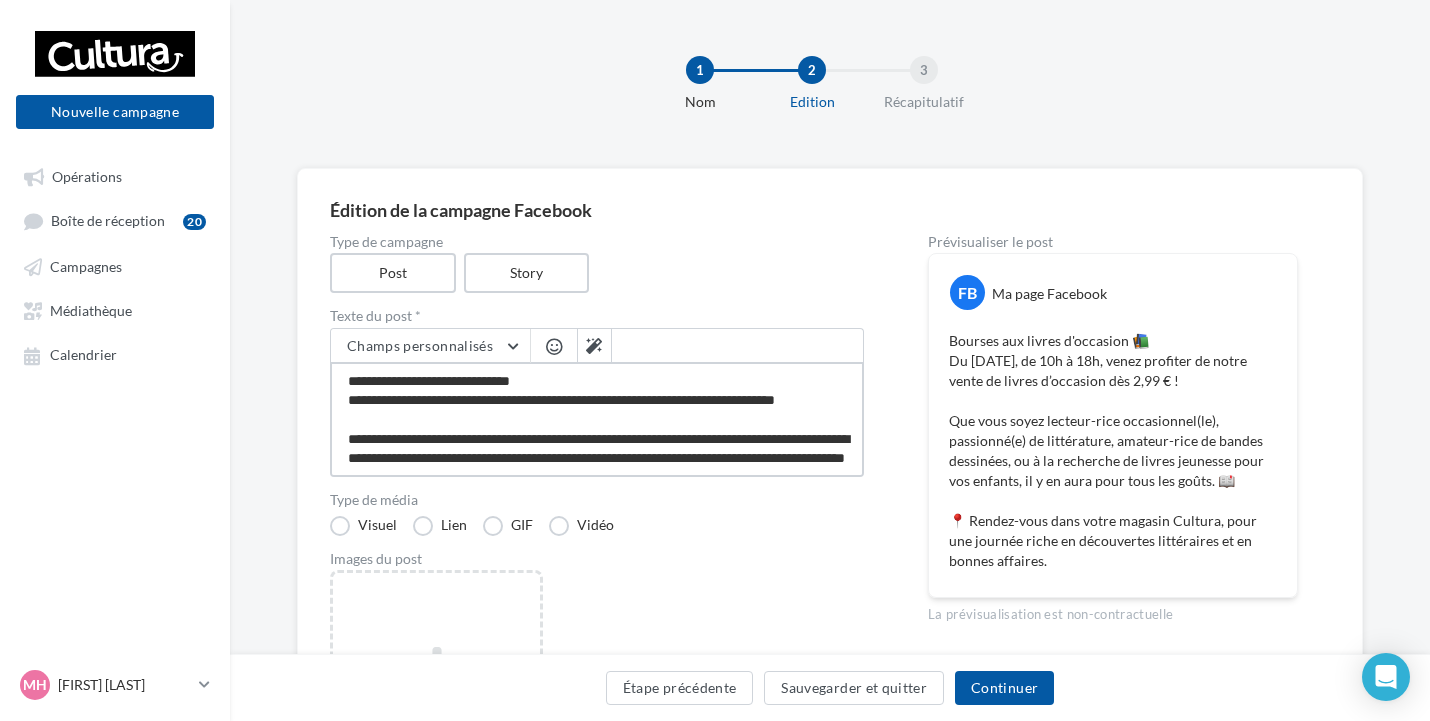 type on "**********" 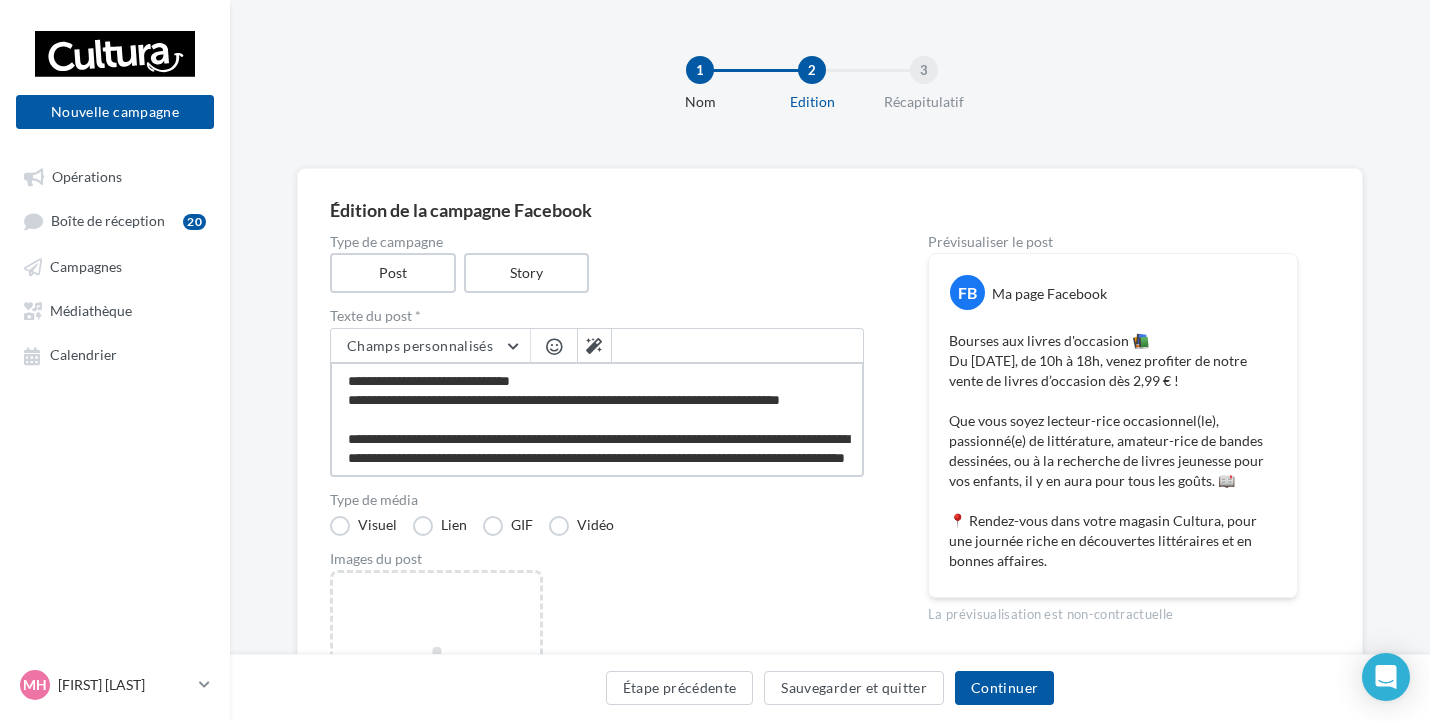 type on "**********" 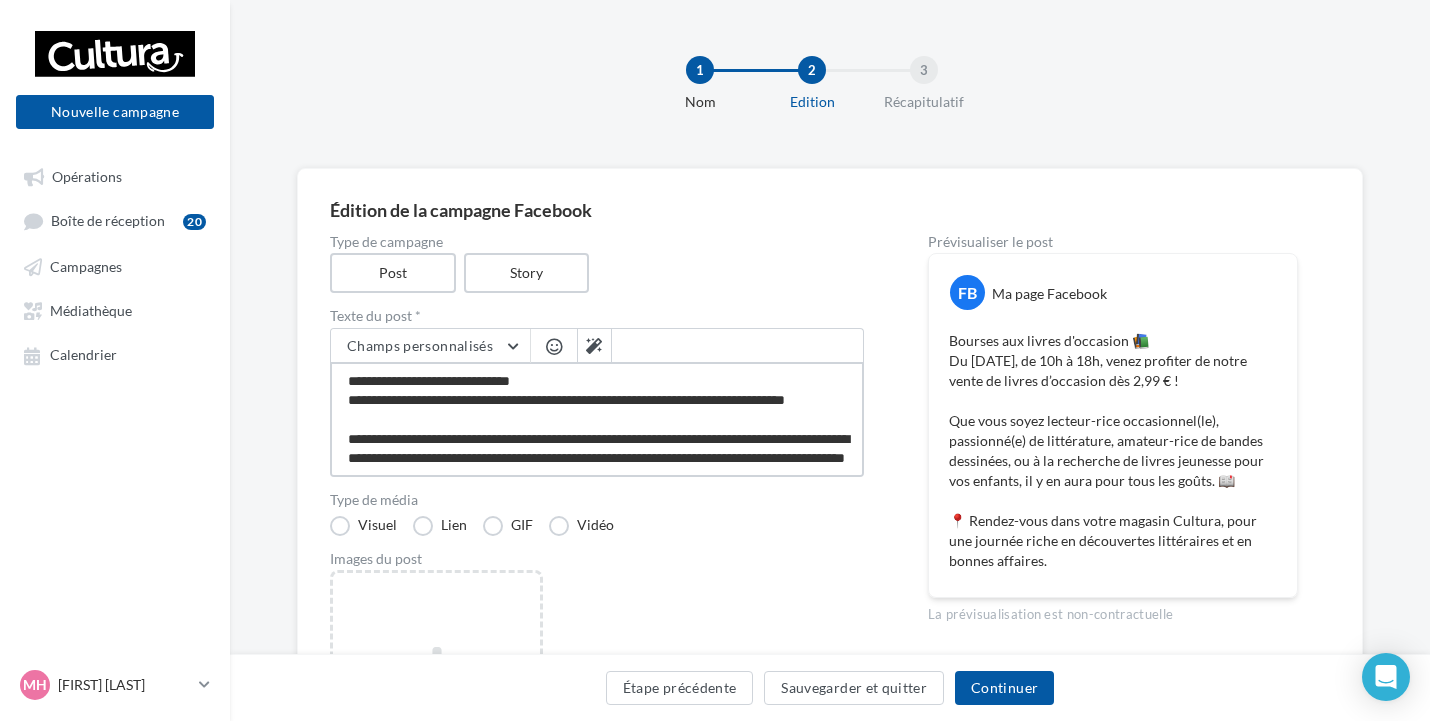 type on "**********" 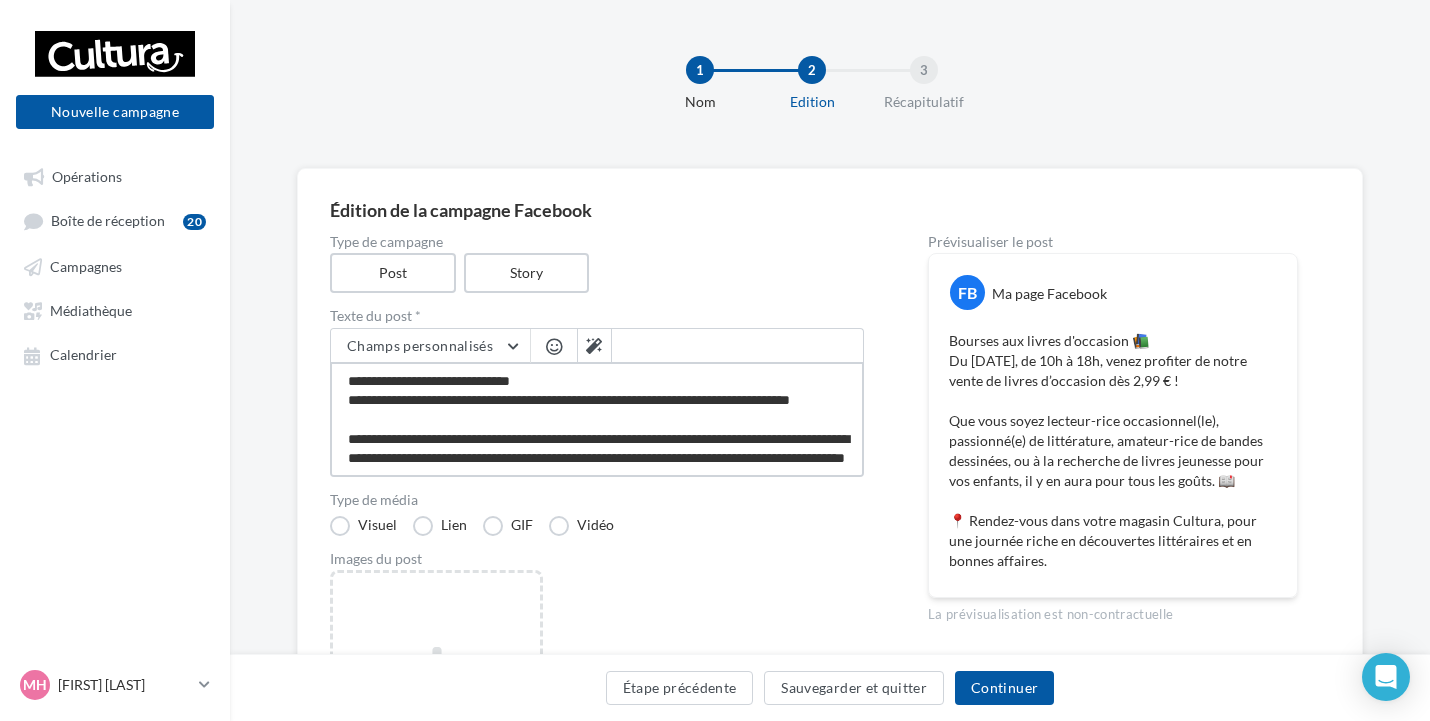 type on "**********" 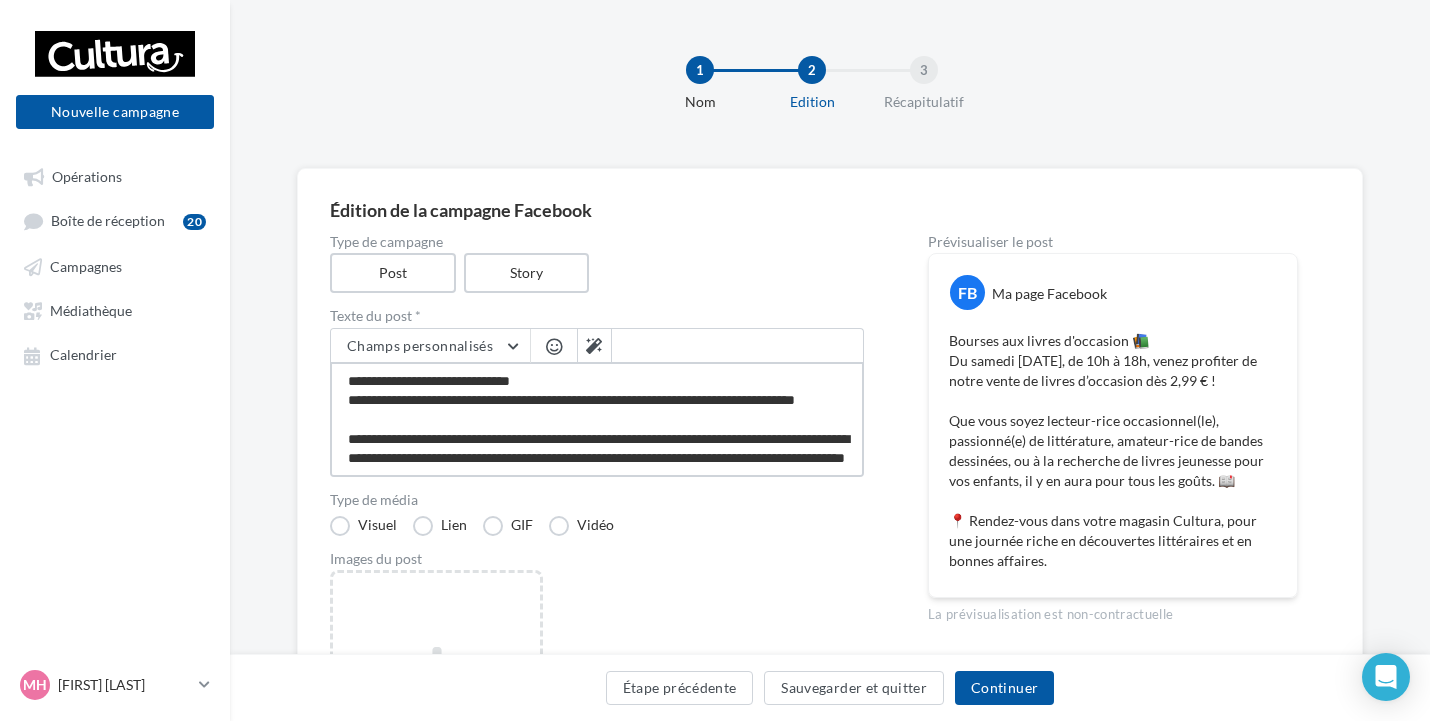 type on "**********" 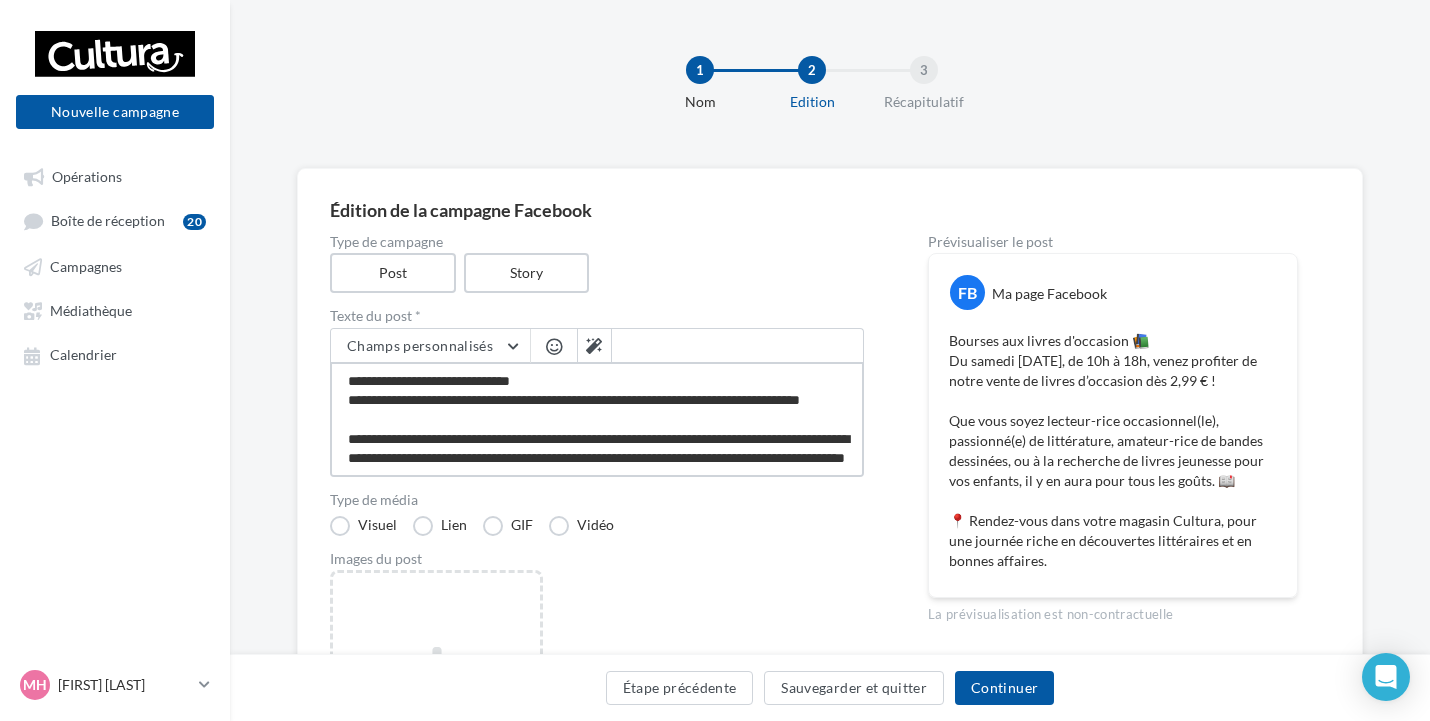 type on "**********" 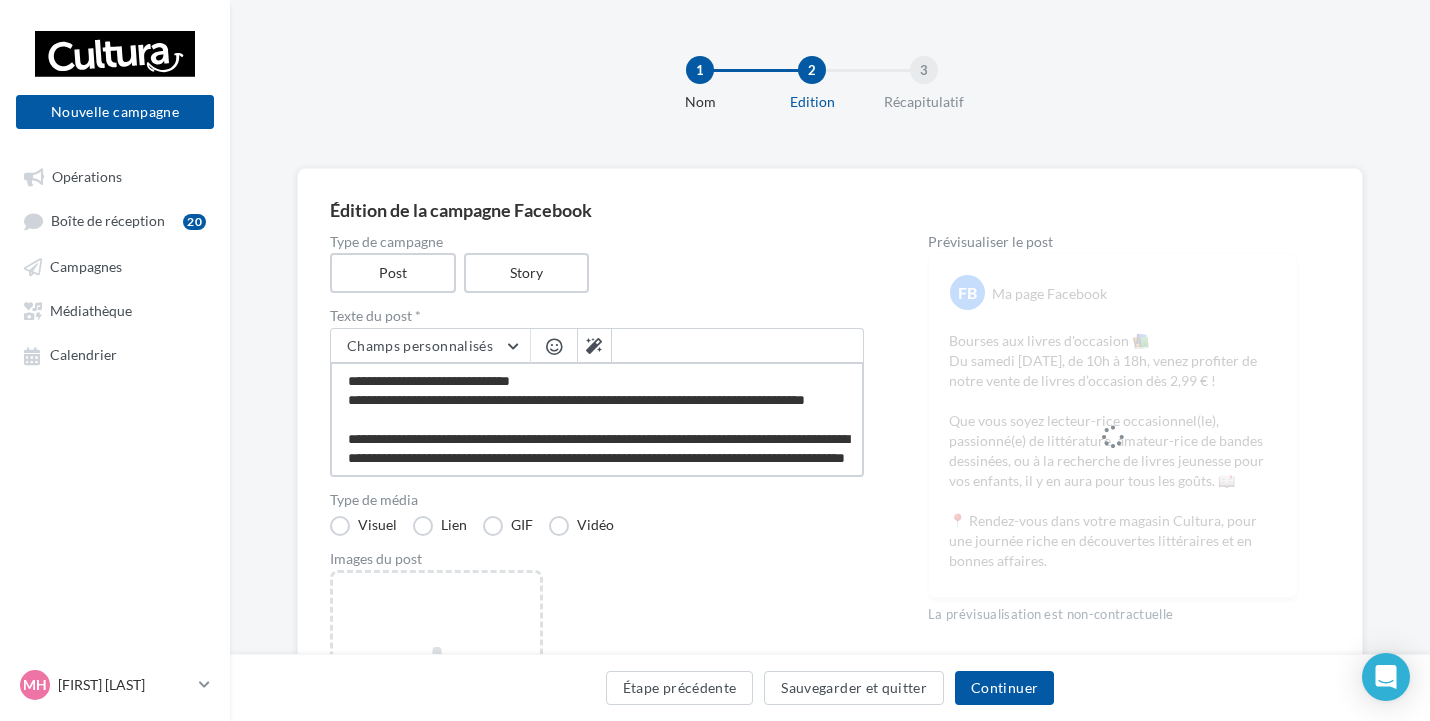 type on "**********" 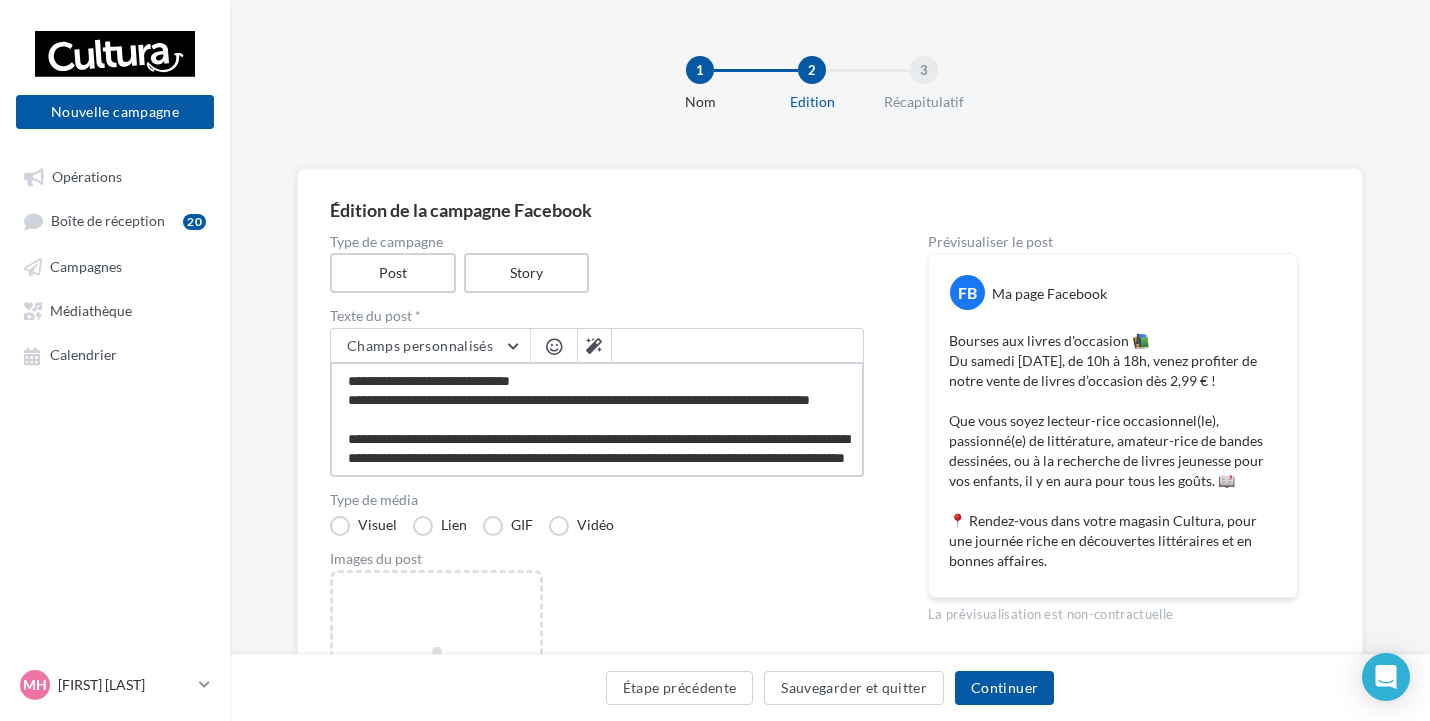 type on "**********" 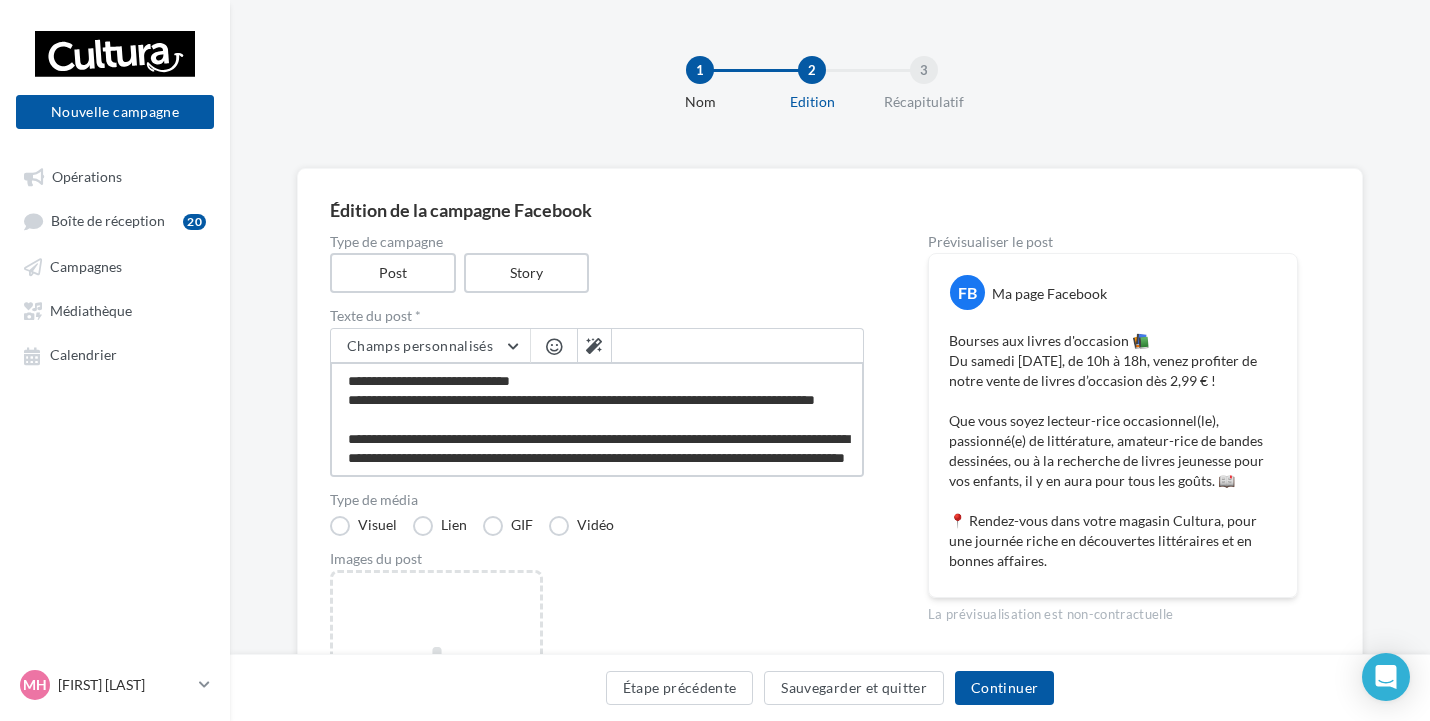 type on "**********" 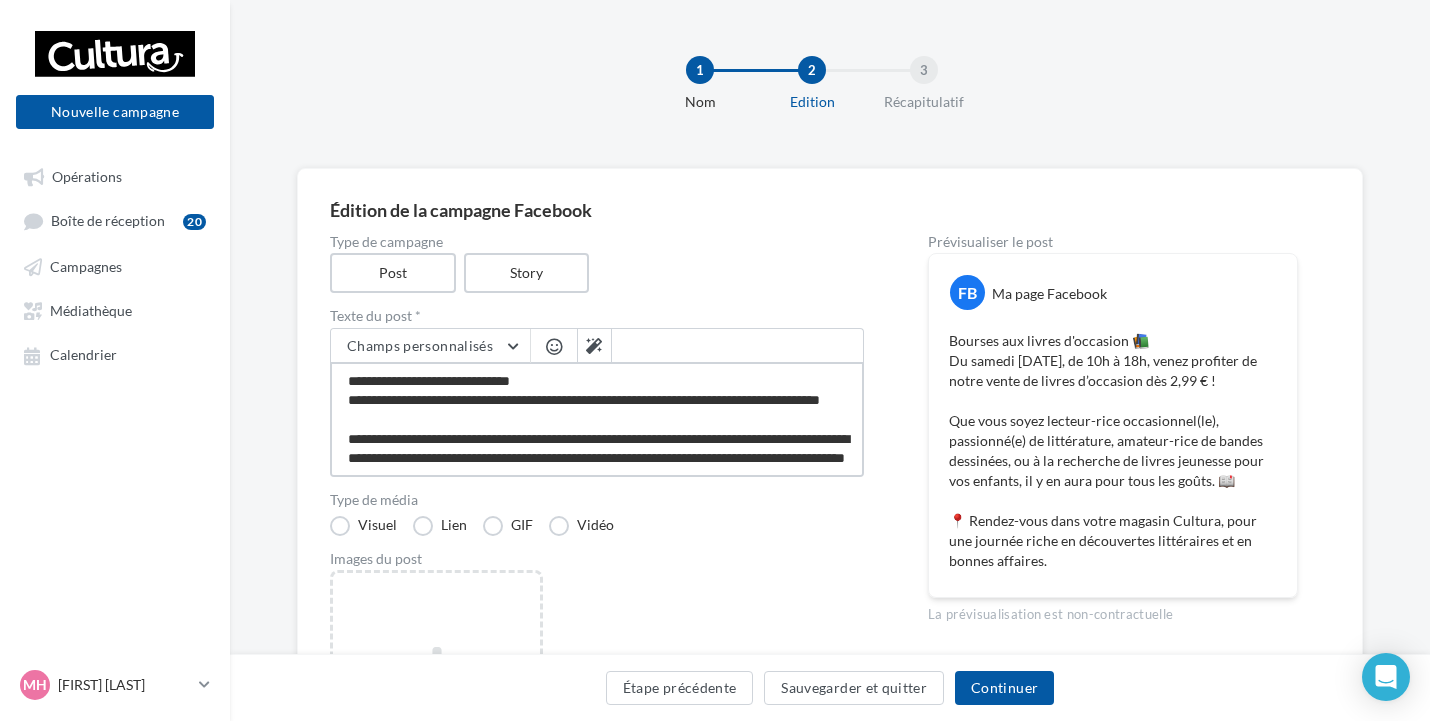 type on "**********" 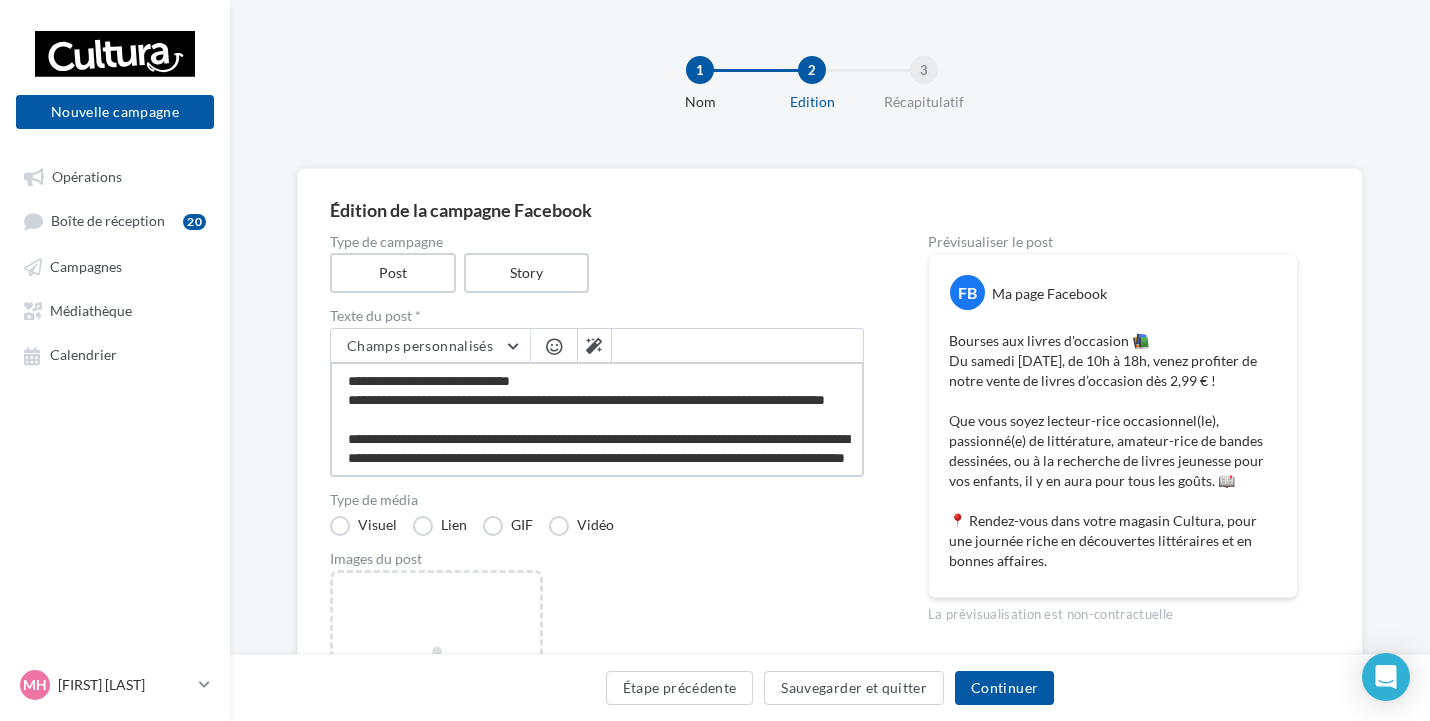 type on "**********" 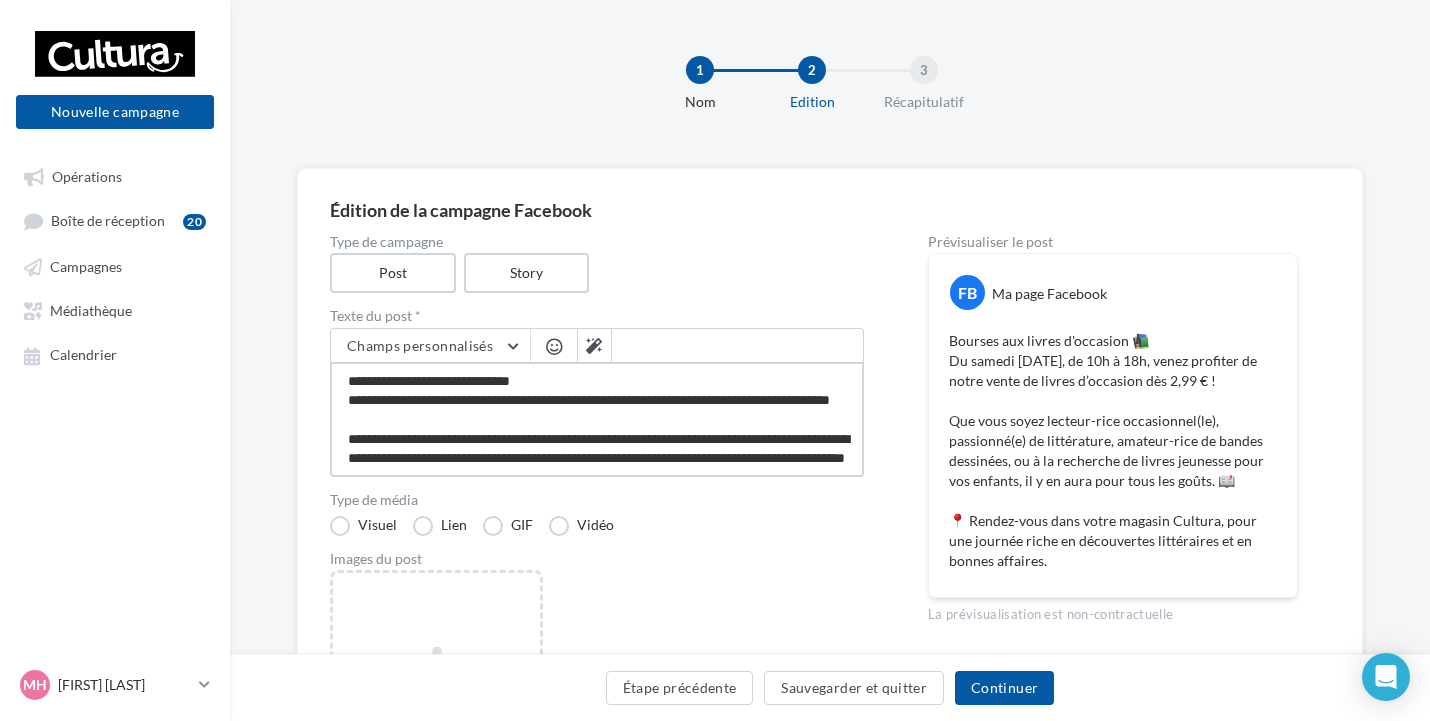 type on "**********" 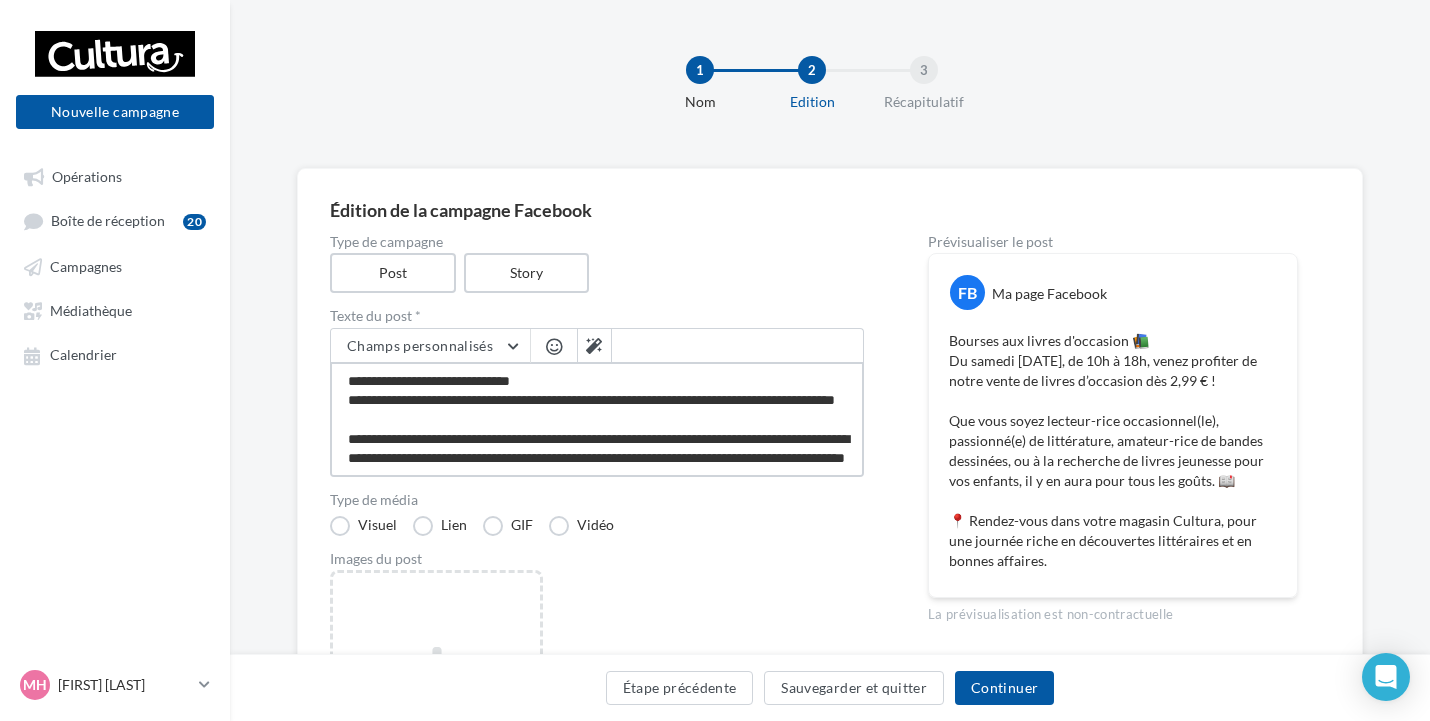 type on "**********" 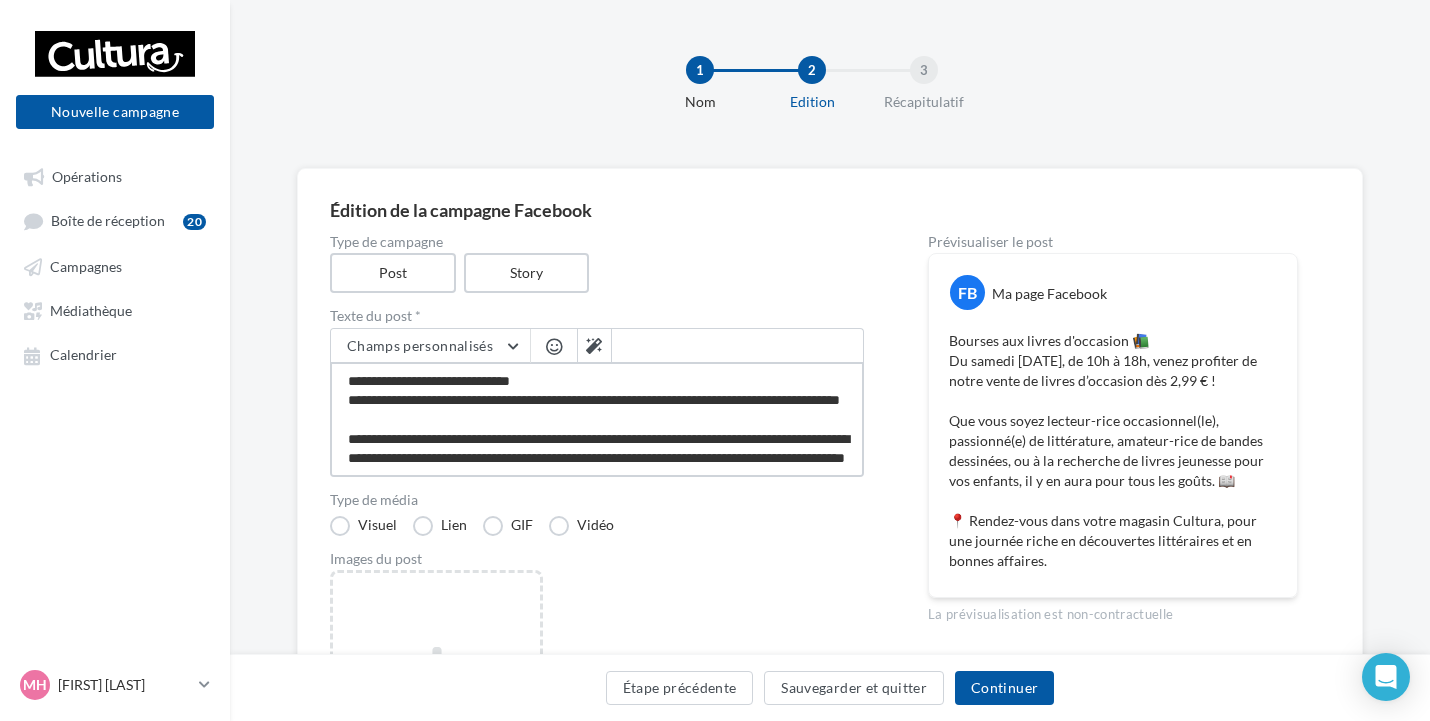 type on "**********" 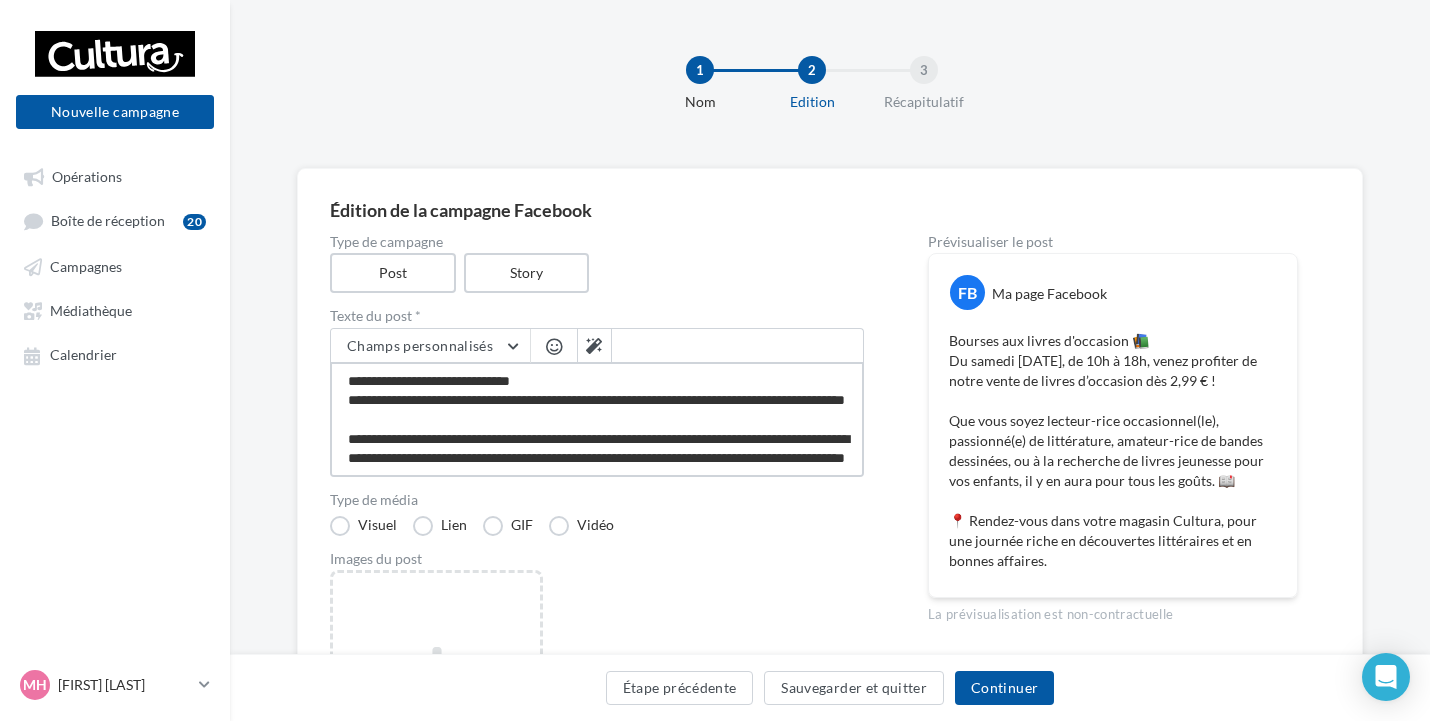 type on "**********" 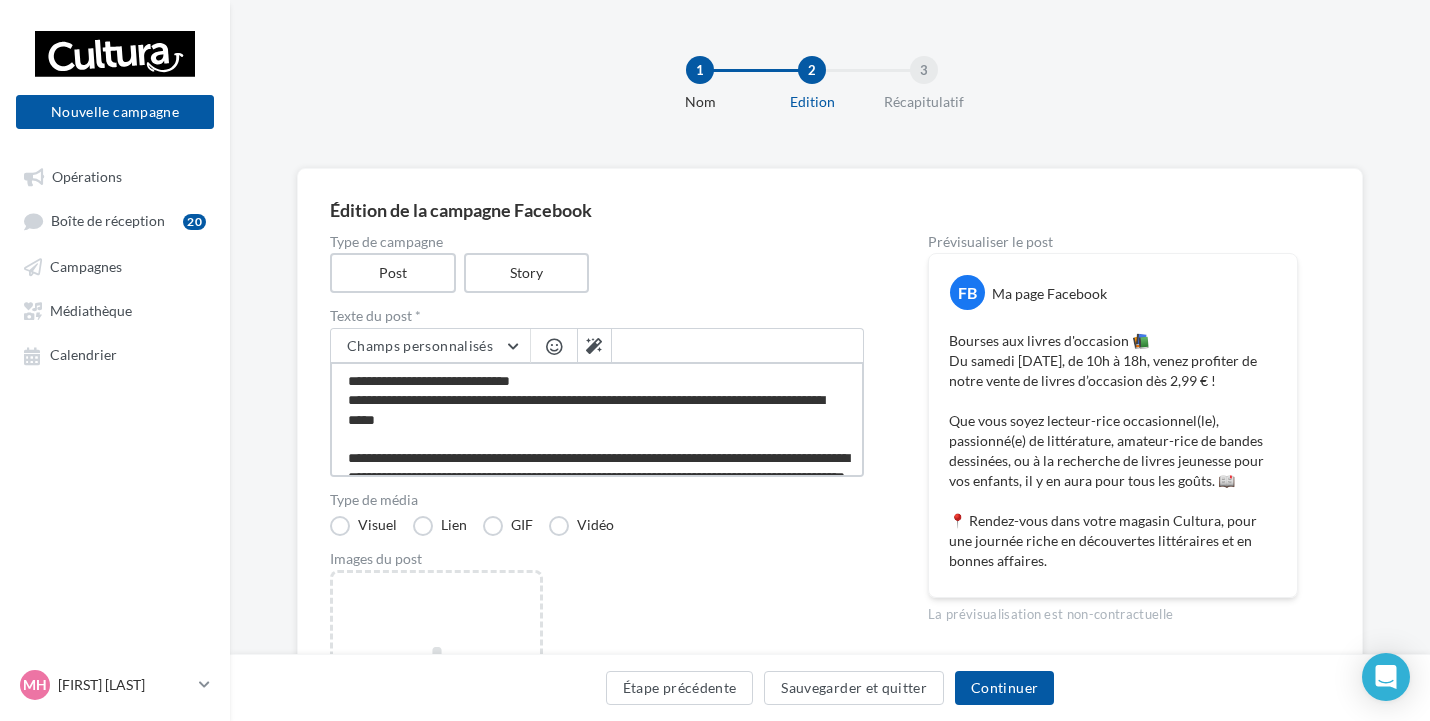 type on "**********" 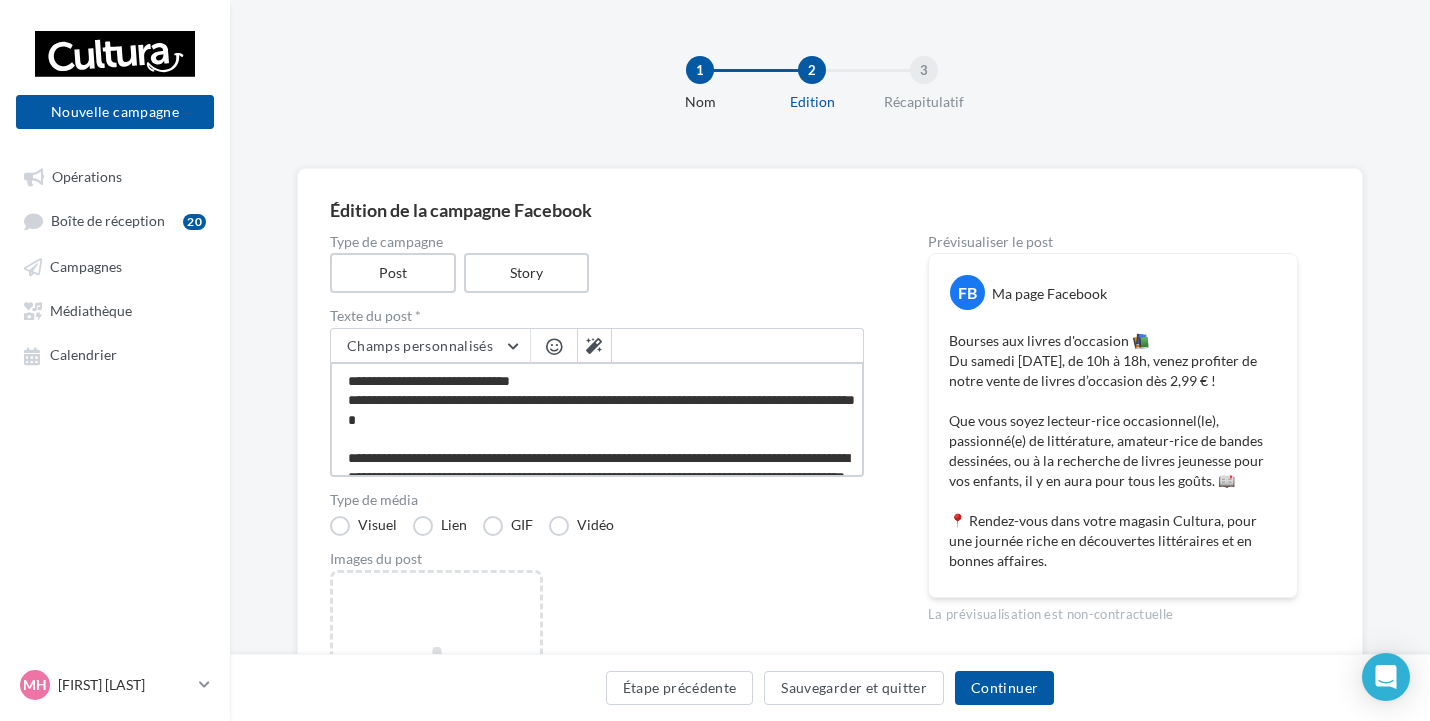 type on "**********" 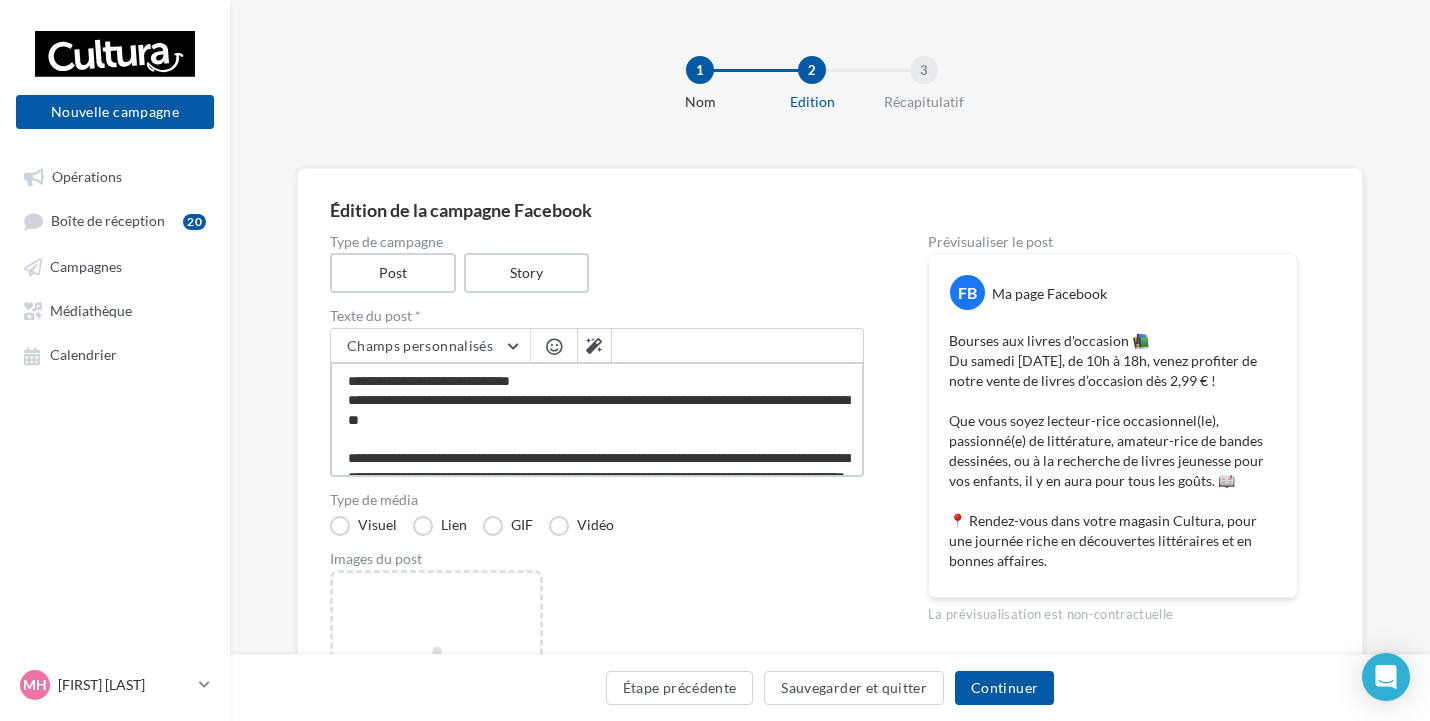 type on "**********" 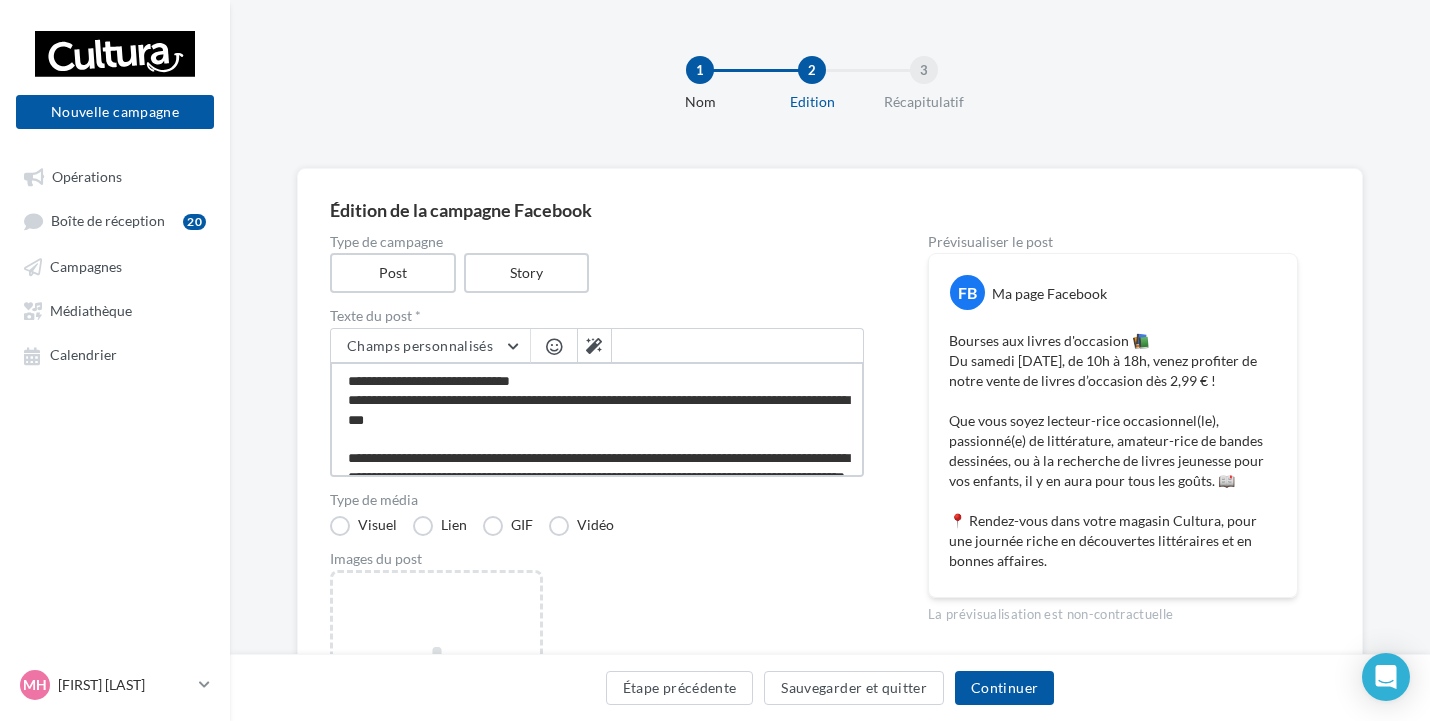 type on "**********" 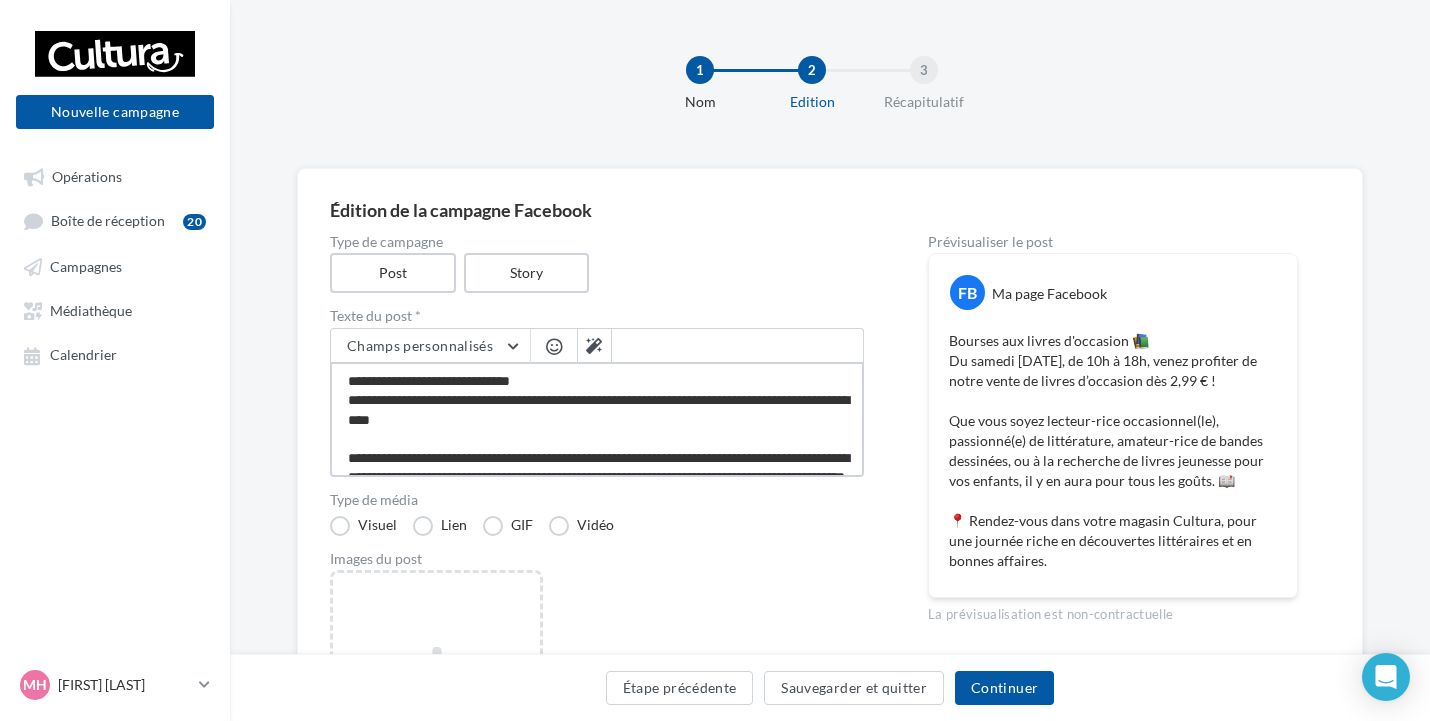 type on "**********" 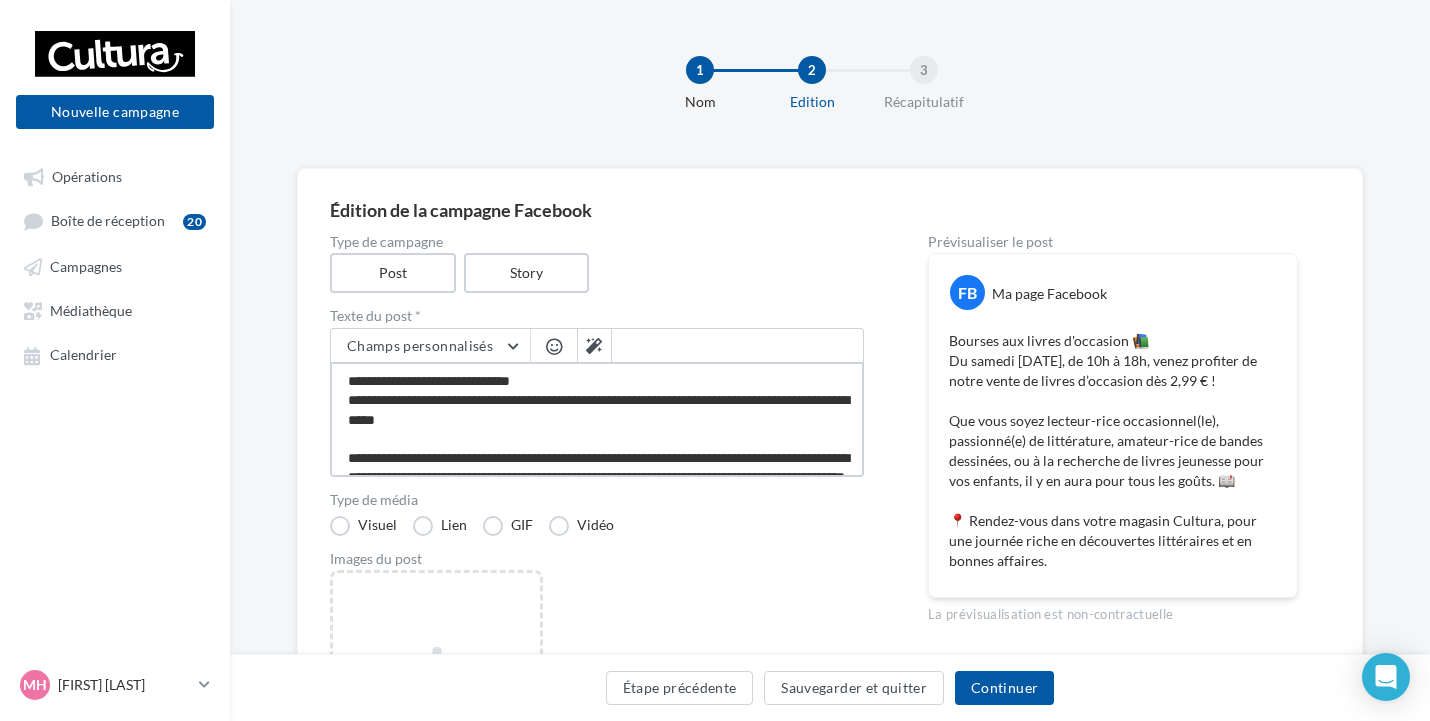 type on "**********" 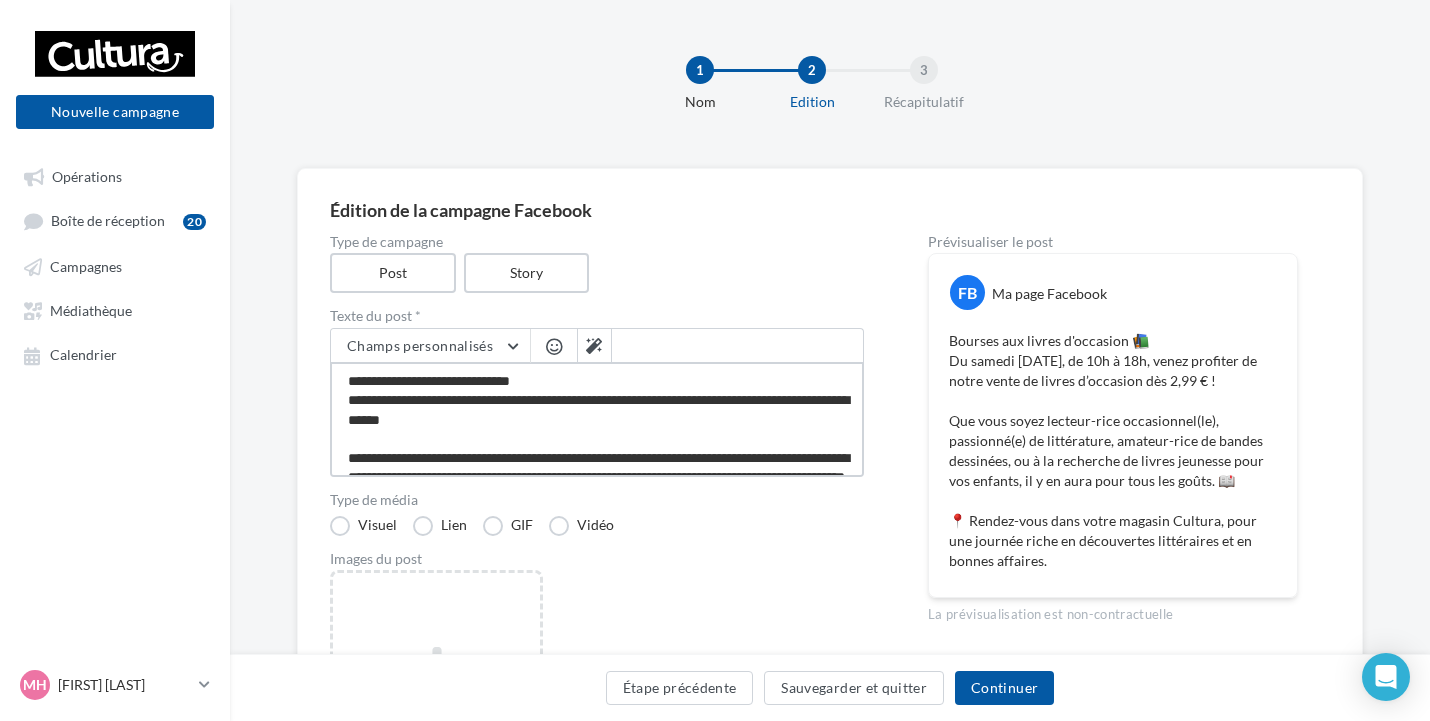 type on "**********" 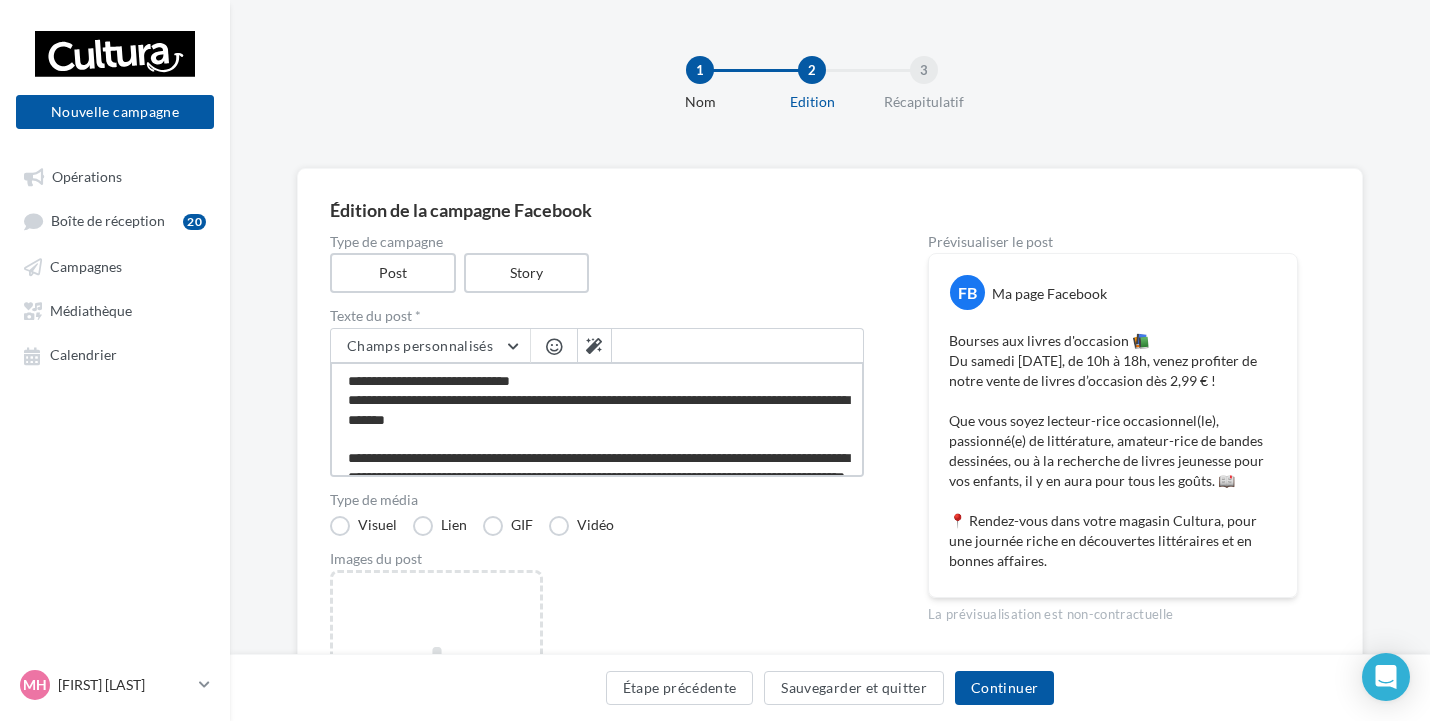 type on "**********" 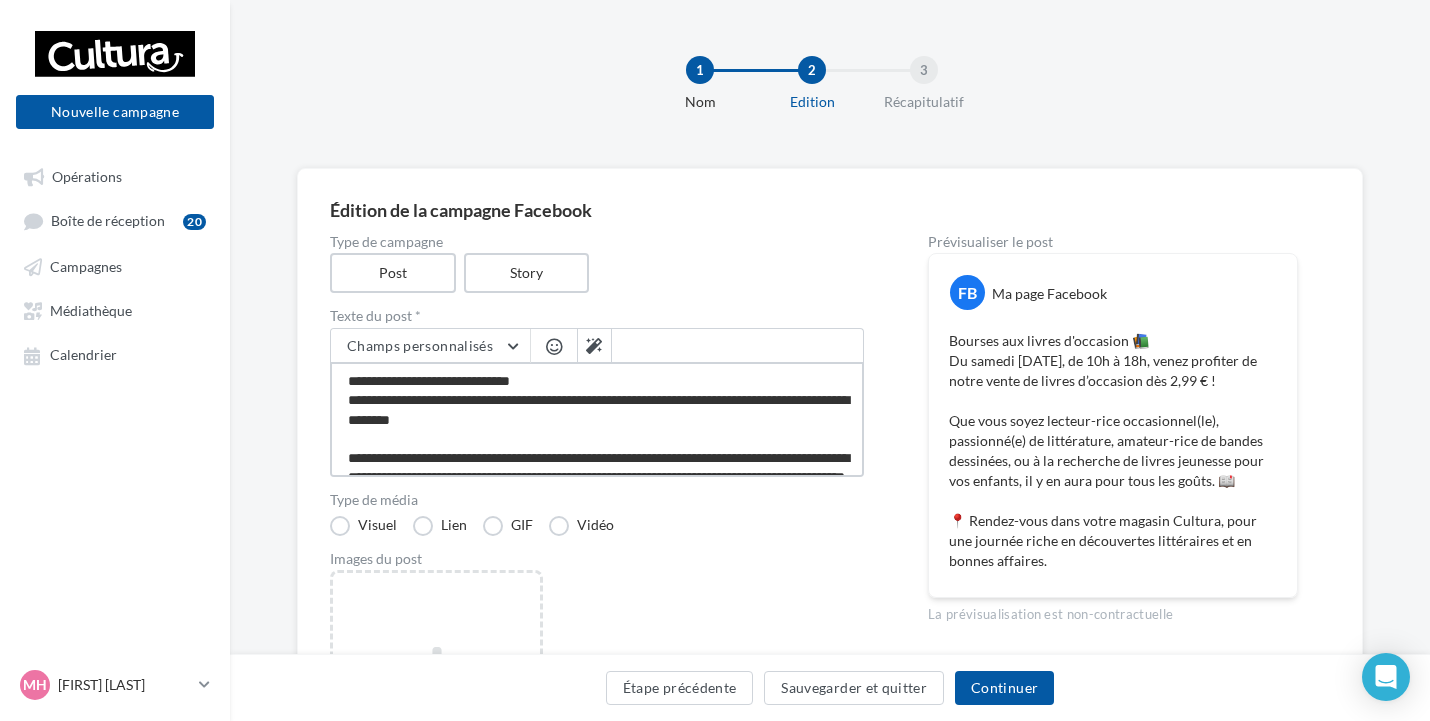 type on "**********" 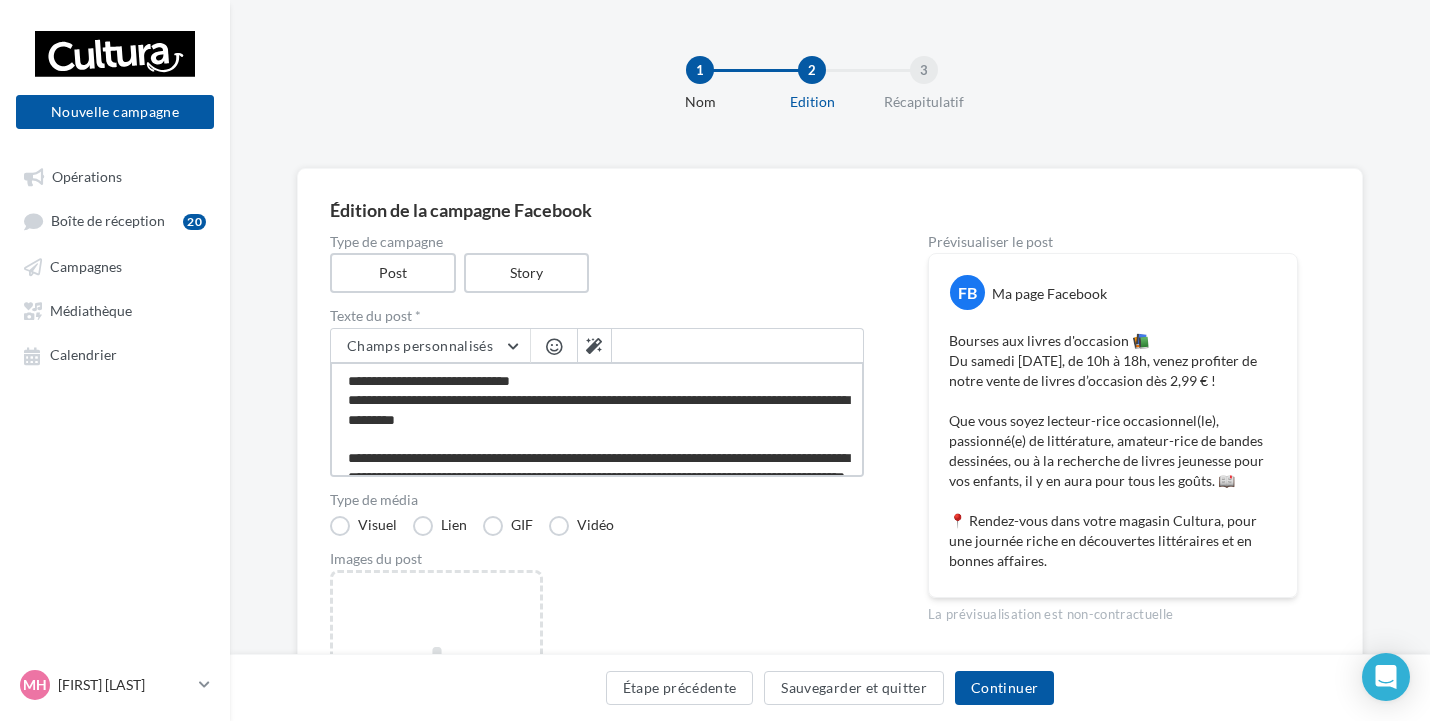 type on "**********" 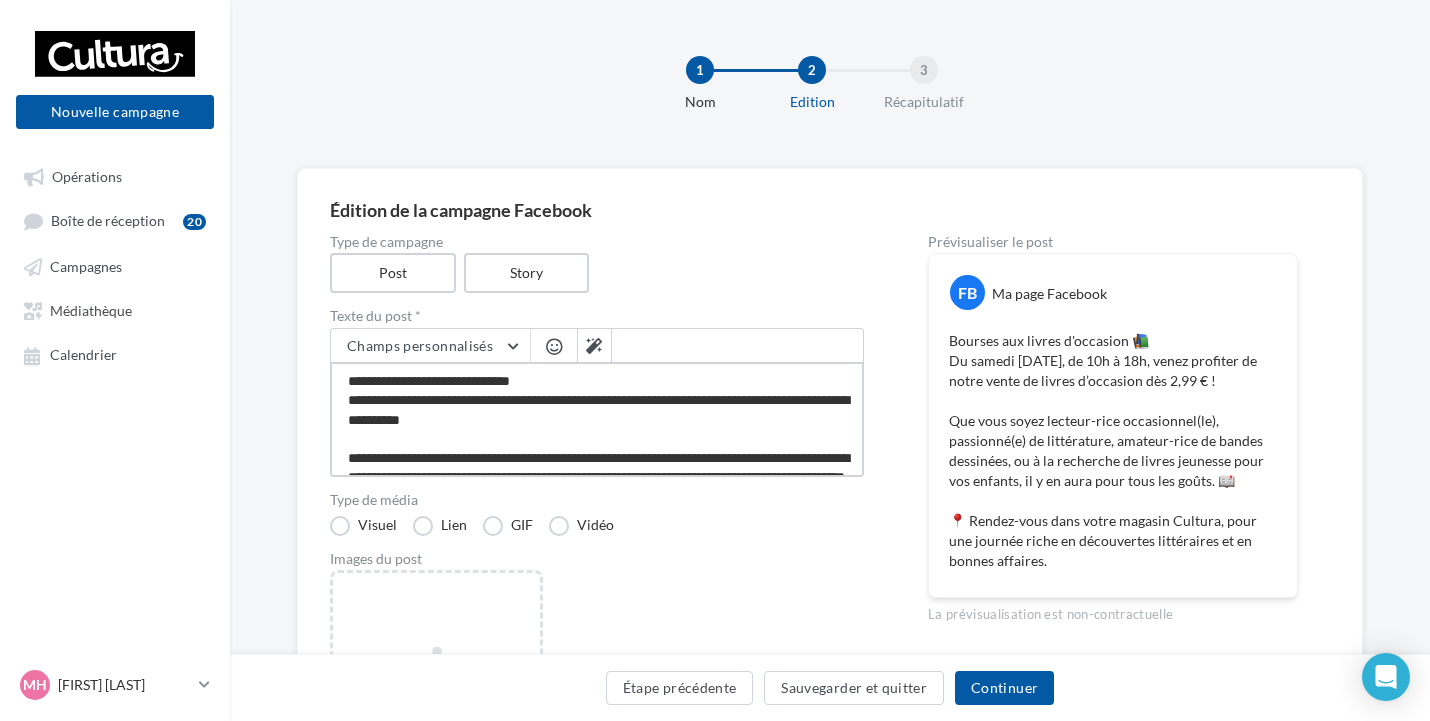 type on "**********" 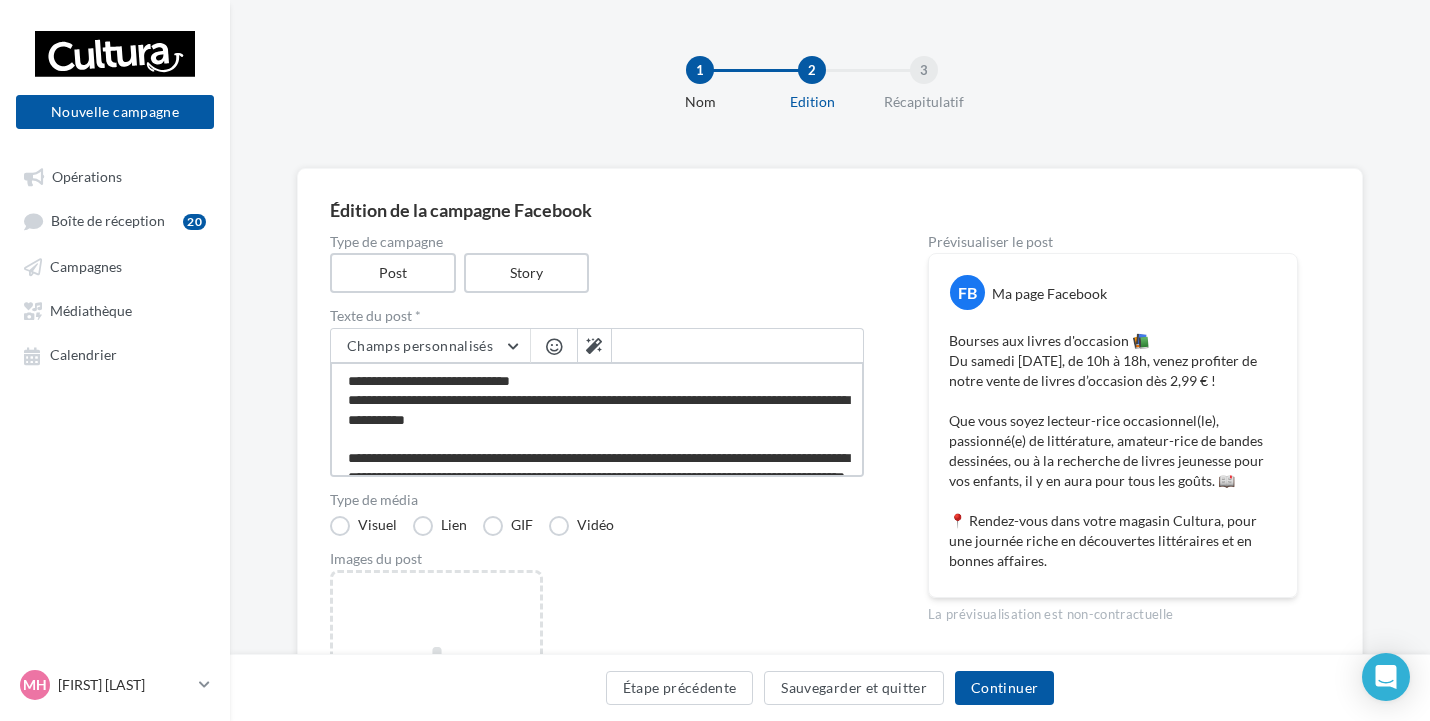 type on "**********" 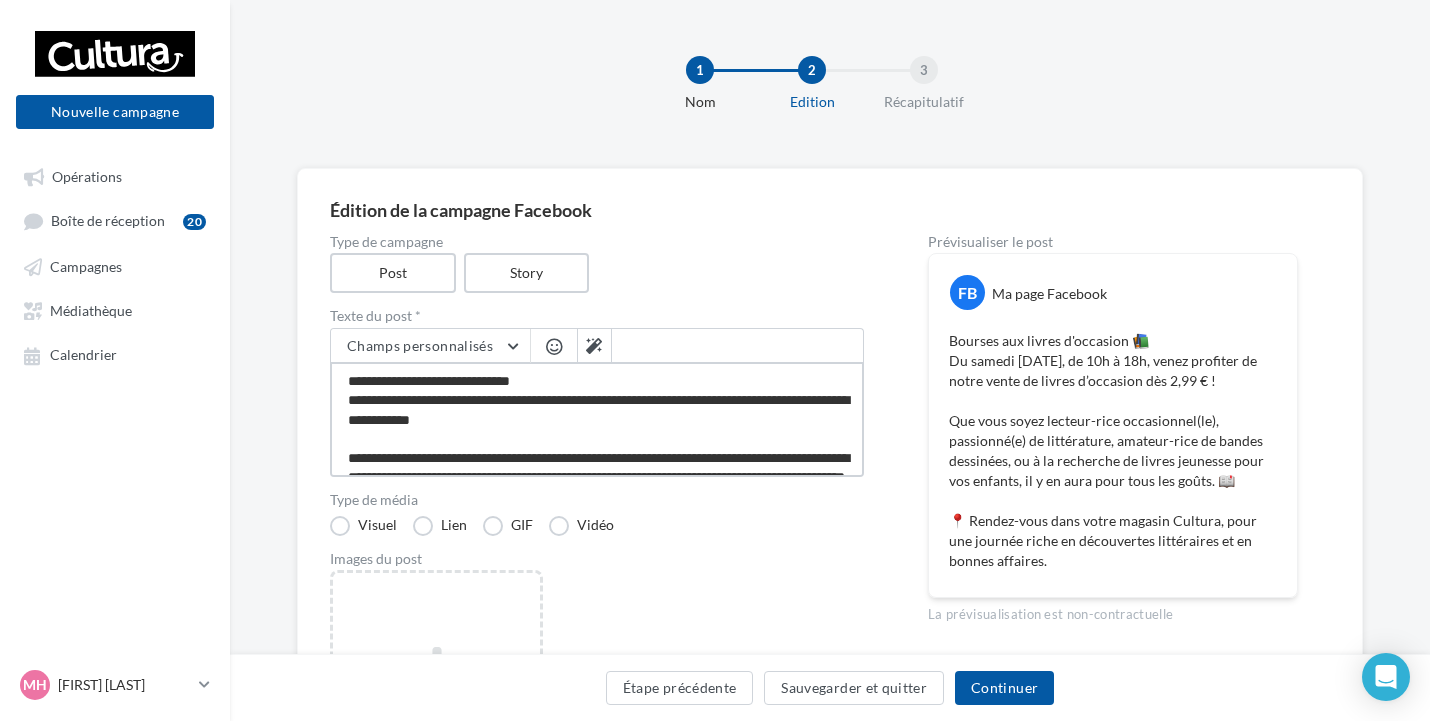 type on "**********" 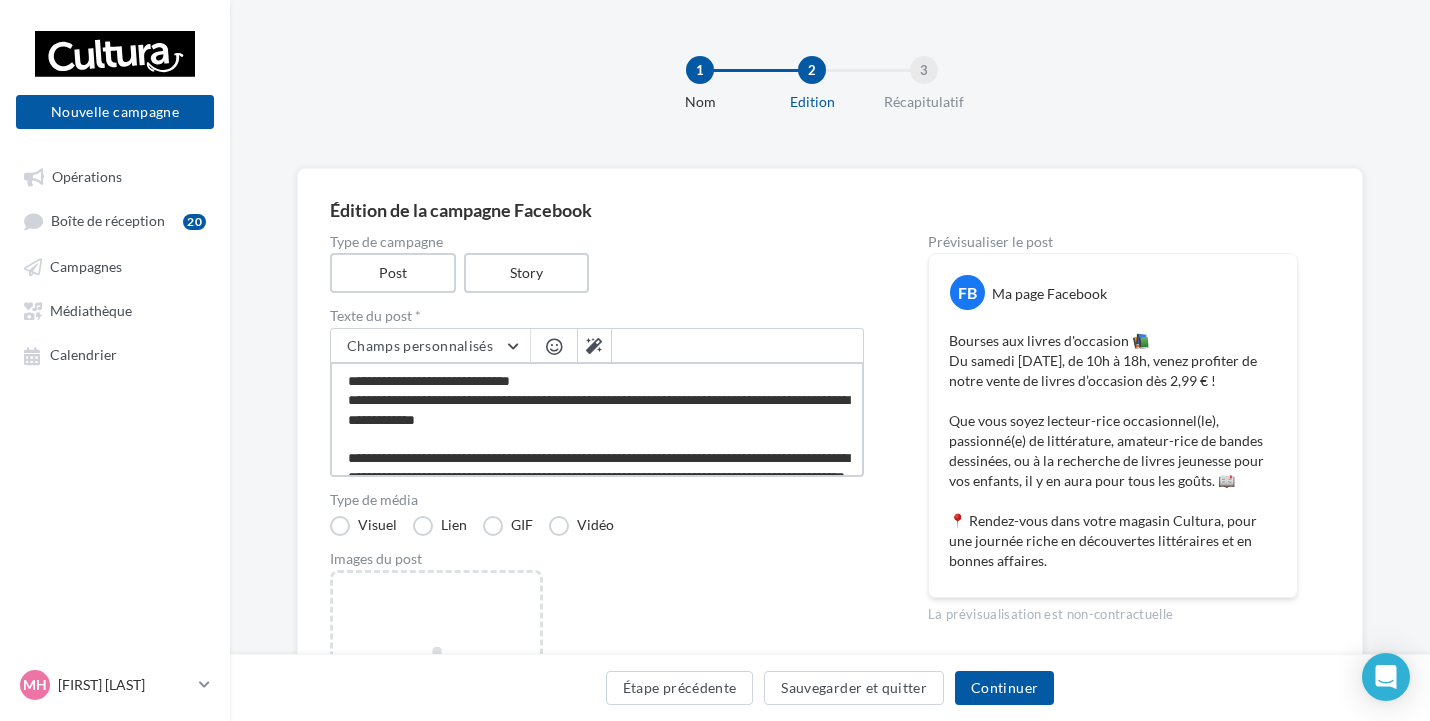 type on "**********" 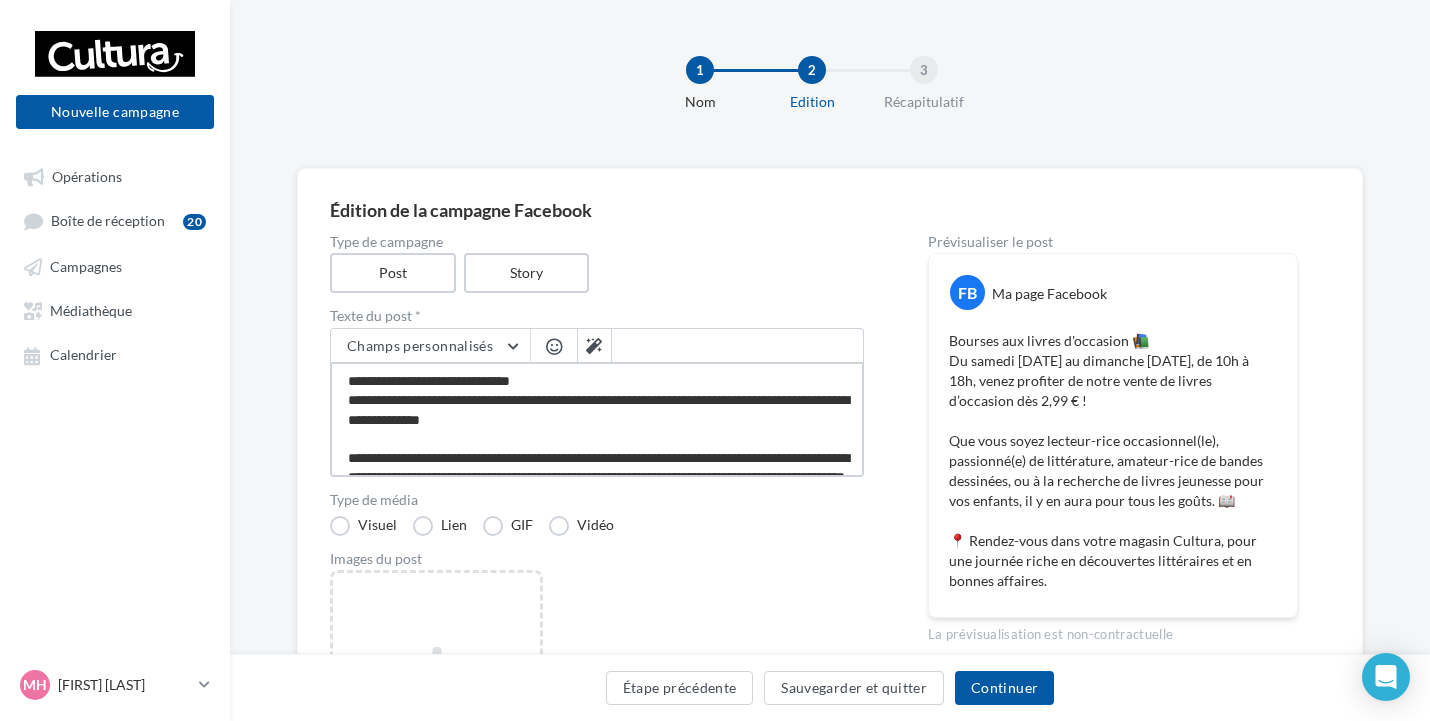 drag, startPoint x: 661, startPoint y: 400, endPoint x: 567, endPoint y: 396, distance: 94.08507 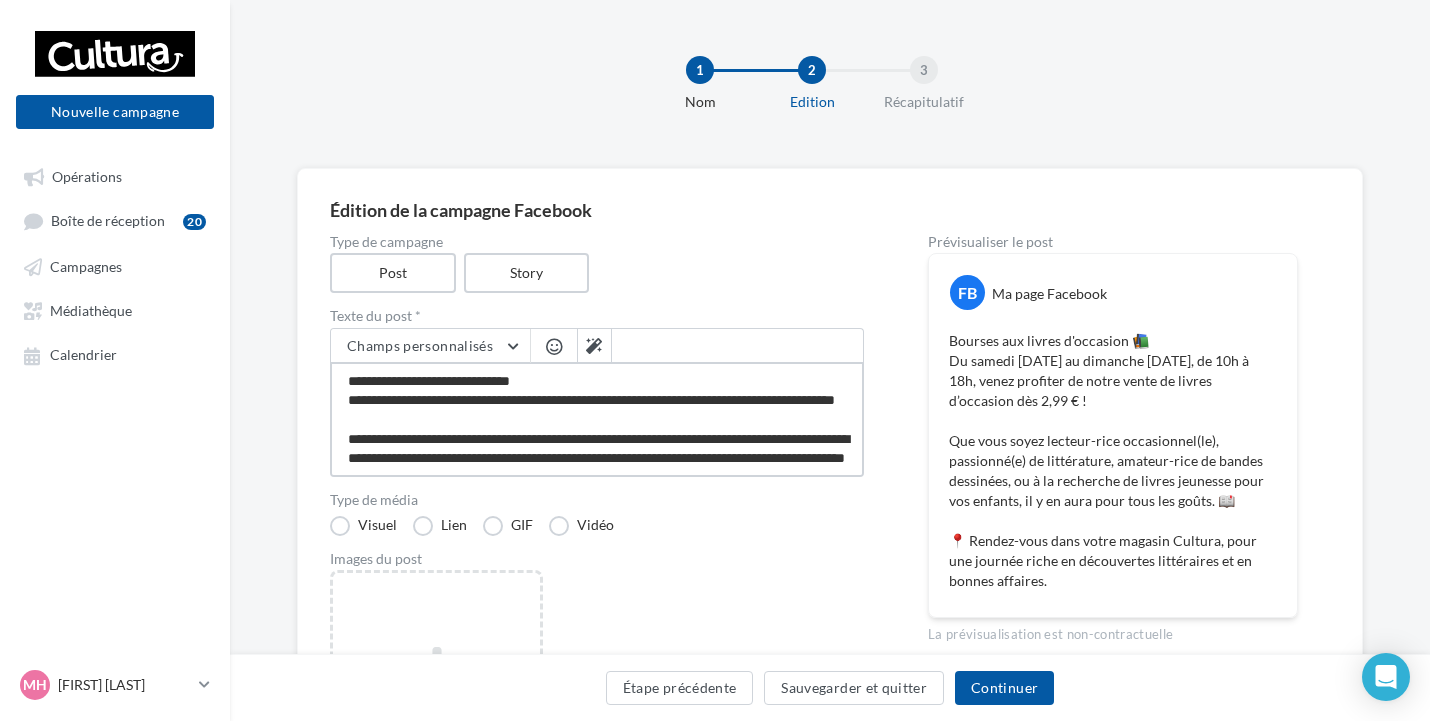 type on "**********" 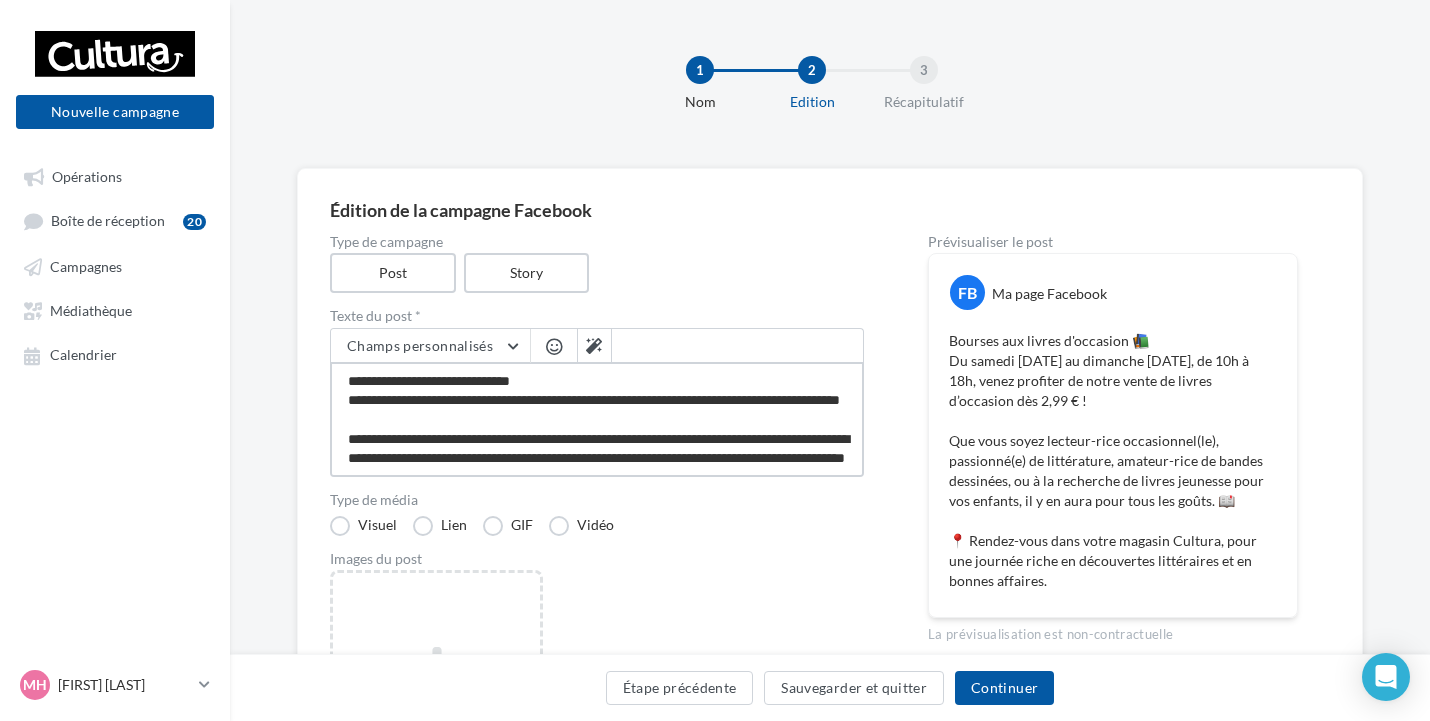 type on "**********" 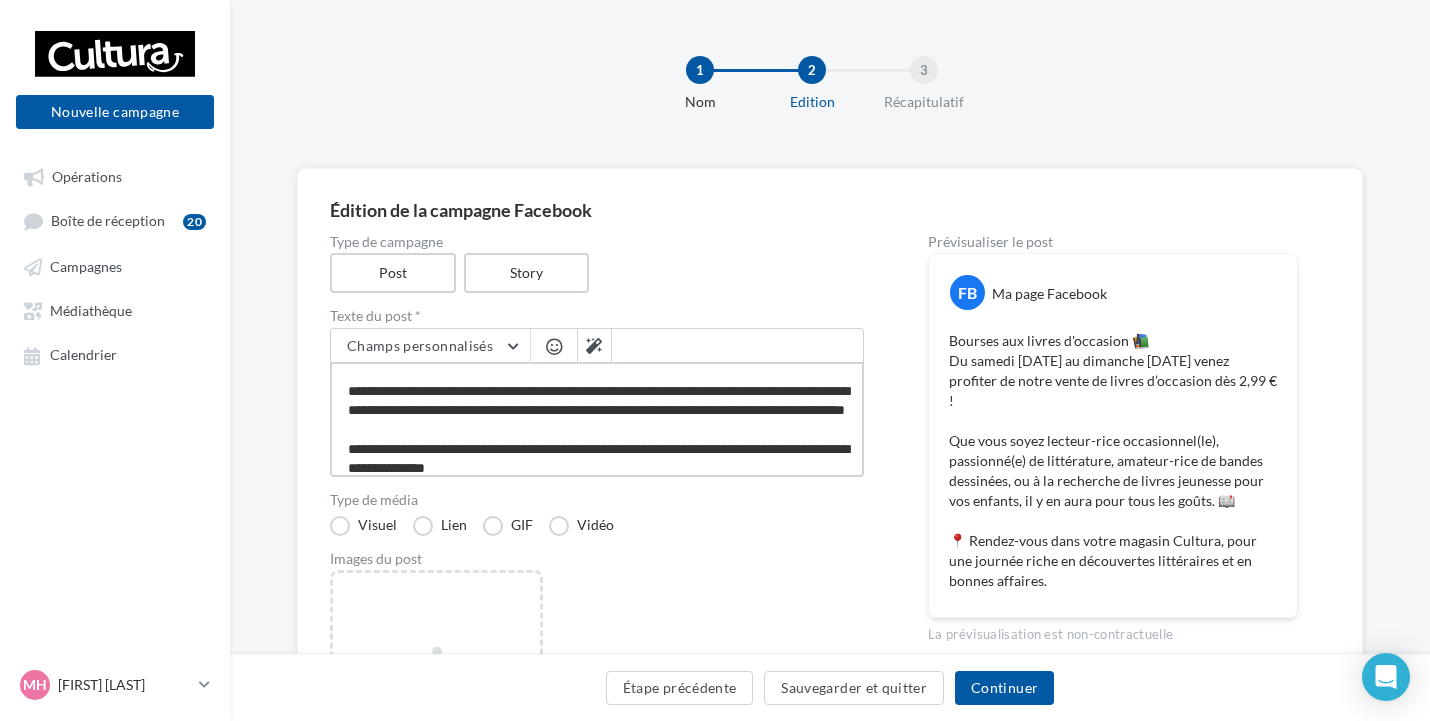 scroll, scrollTop: 0, scrollLeft: 0, axis: both 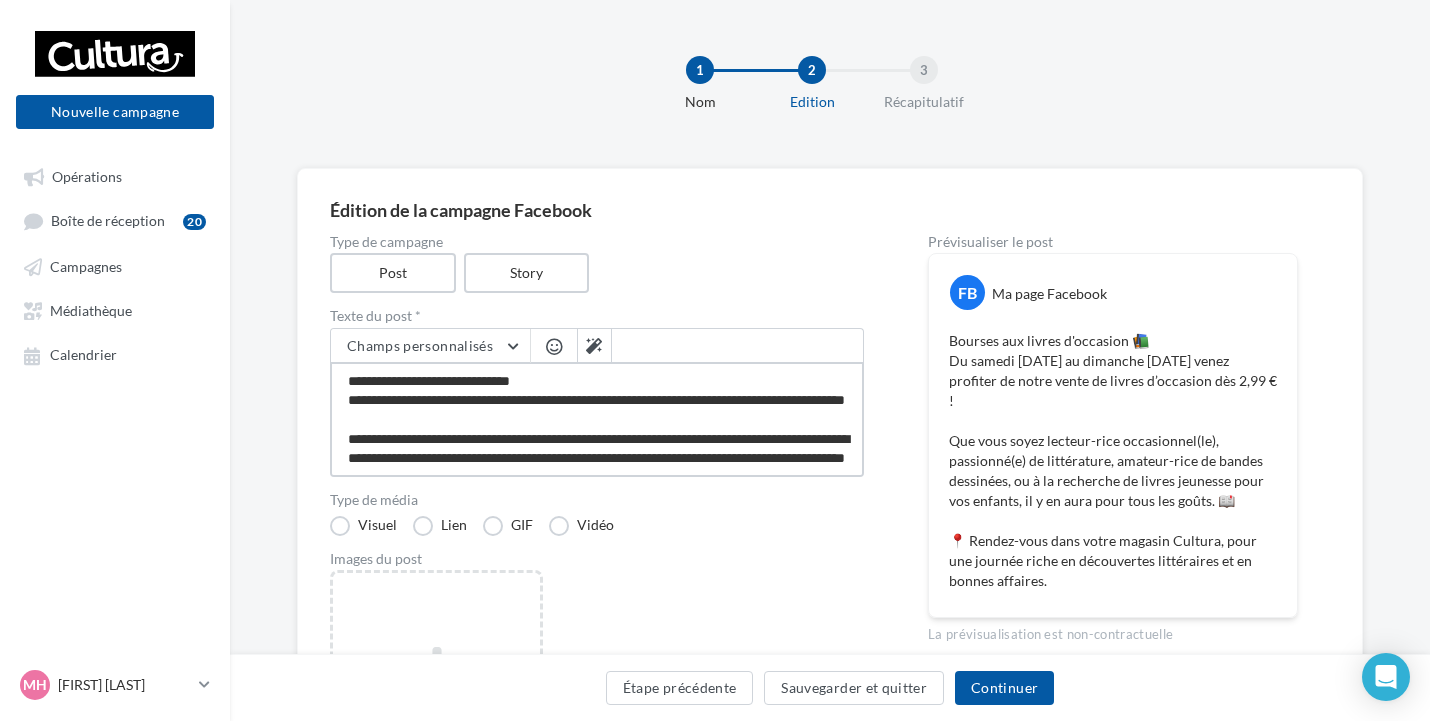 click on "**********" at bounding box center (597, 419) 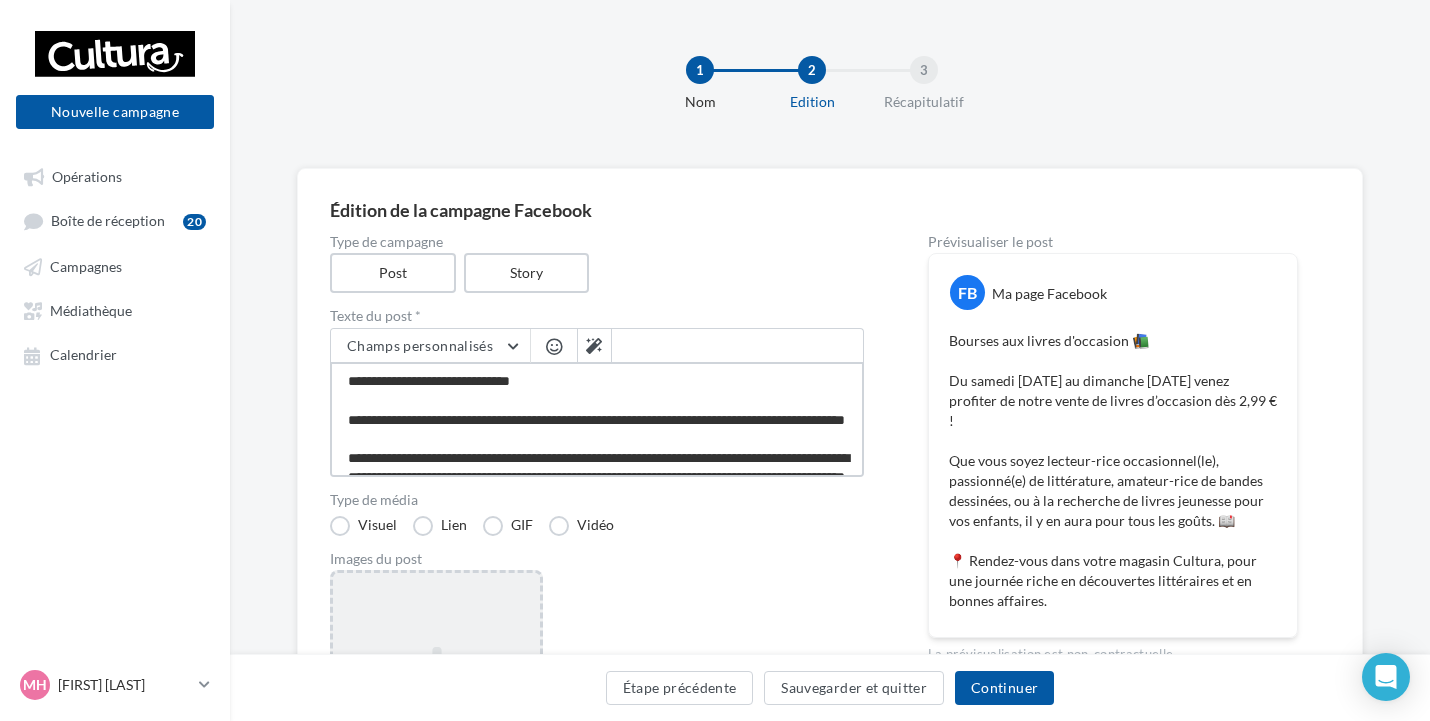type on "**********" 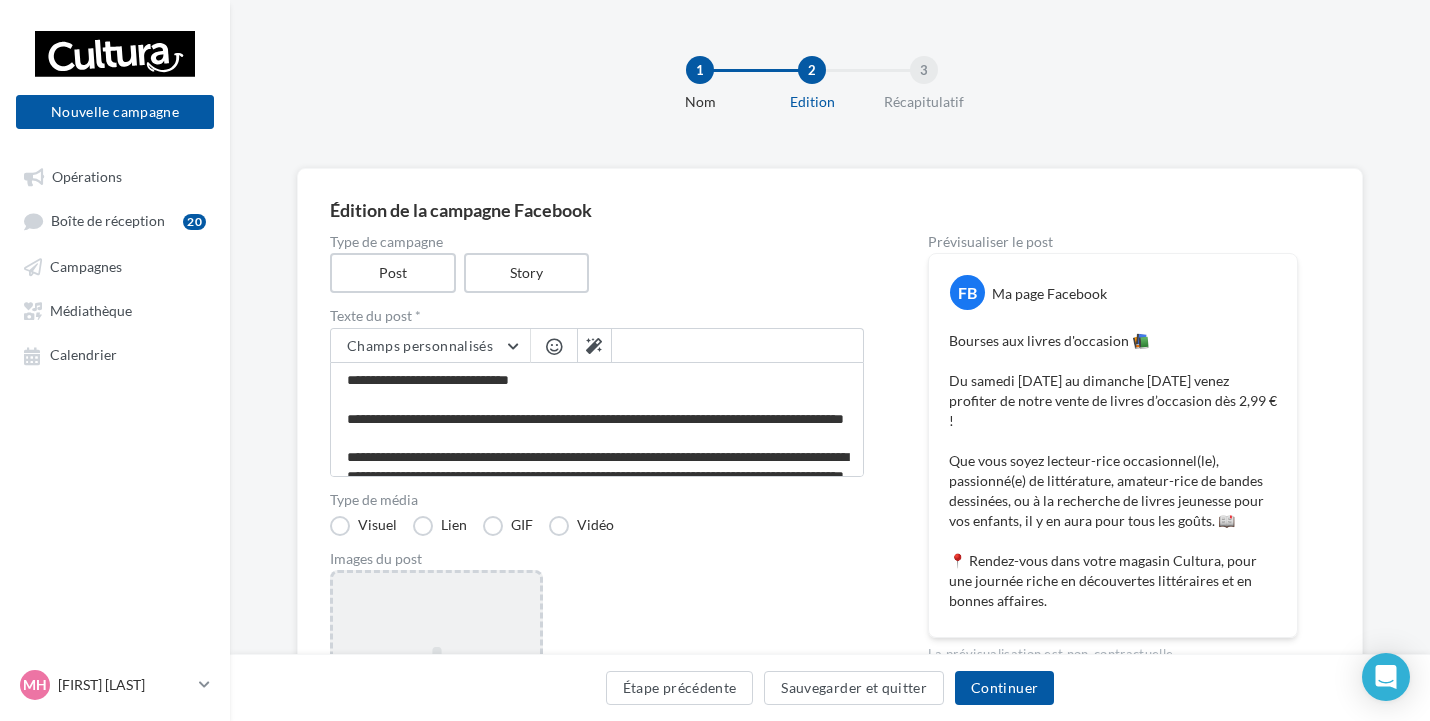 click on "Ajouter une image     Format: png, jpg" at bounding box center [436, 700] 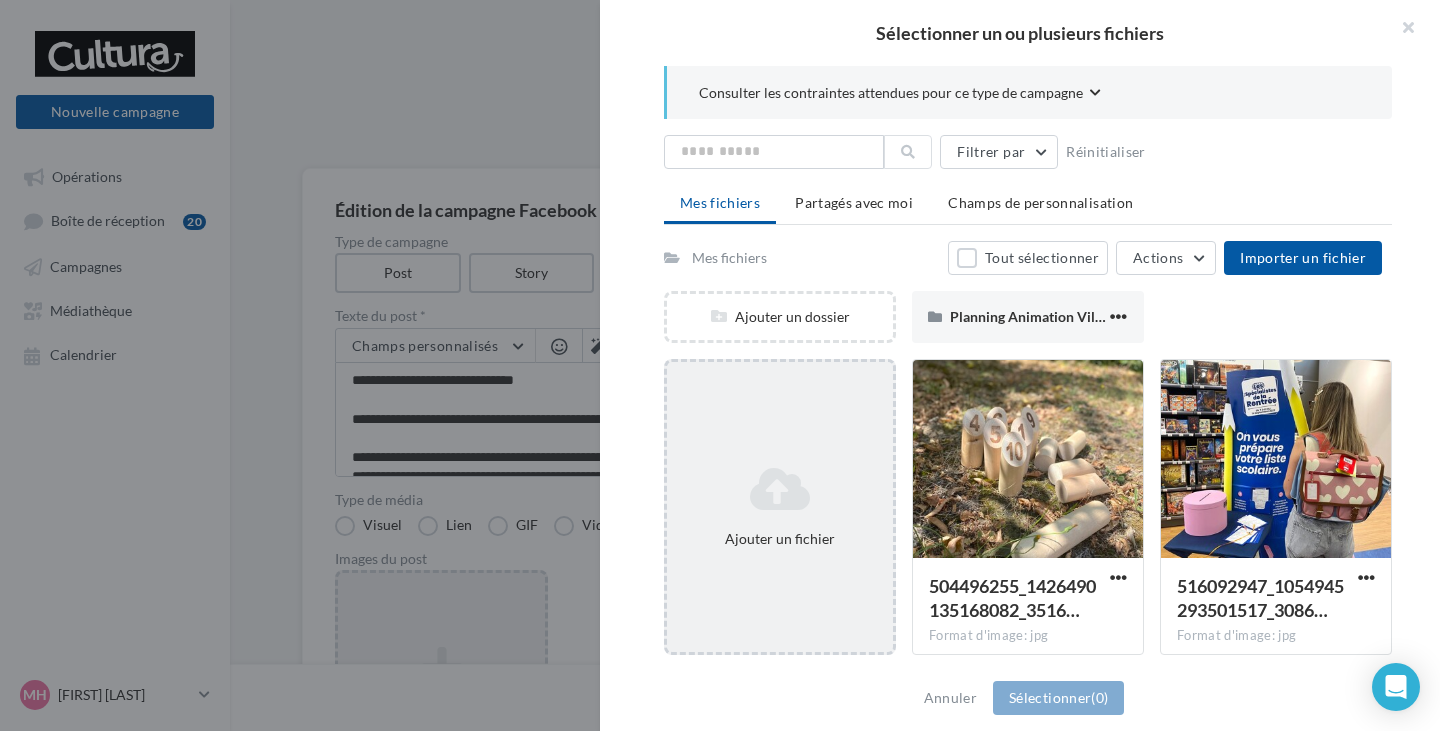click on "Ajouter un fichier" at bounding box center [780, 507] 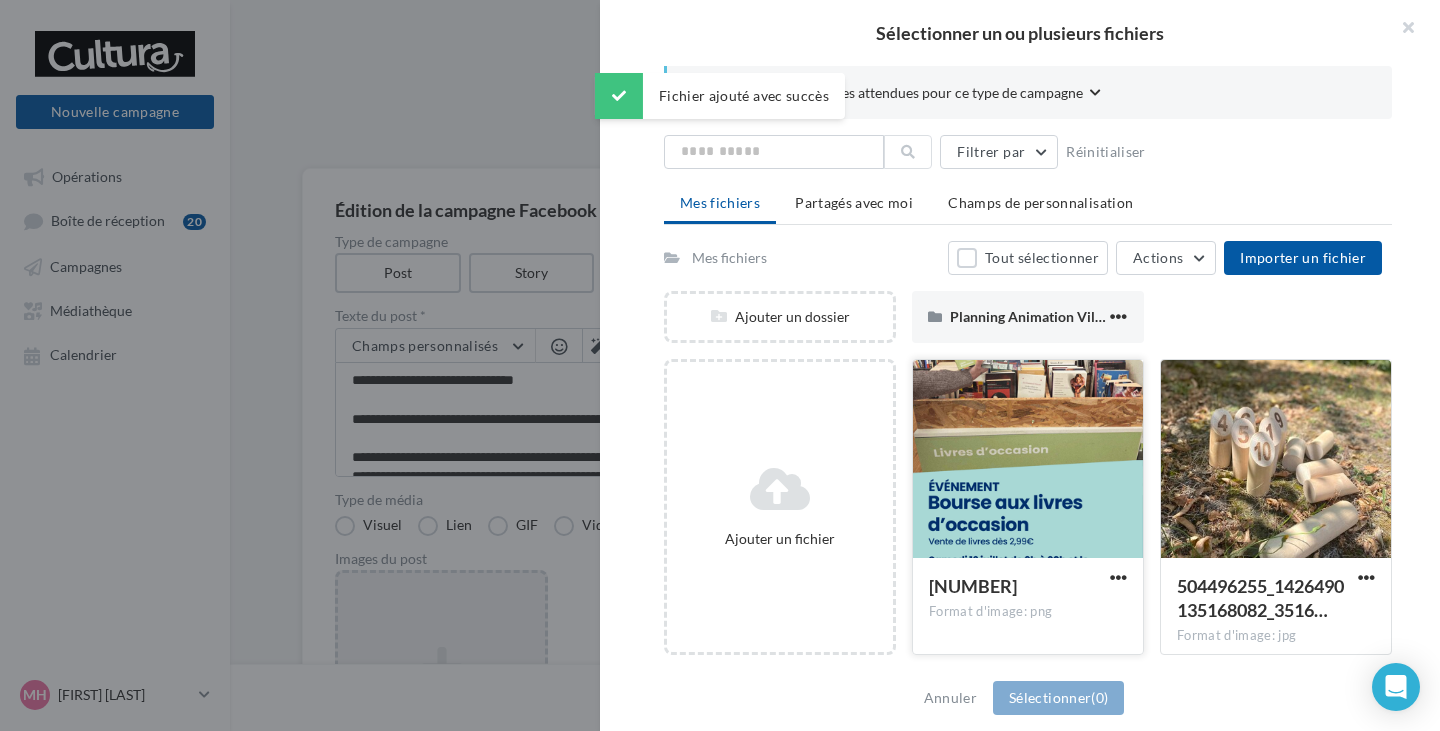 click at bounding box center (1028, 460) 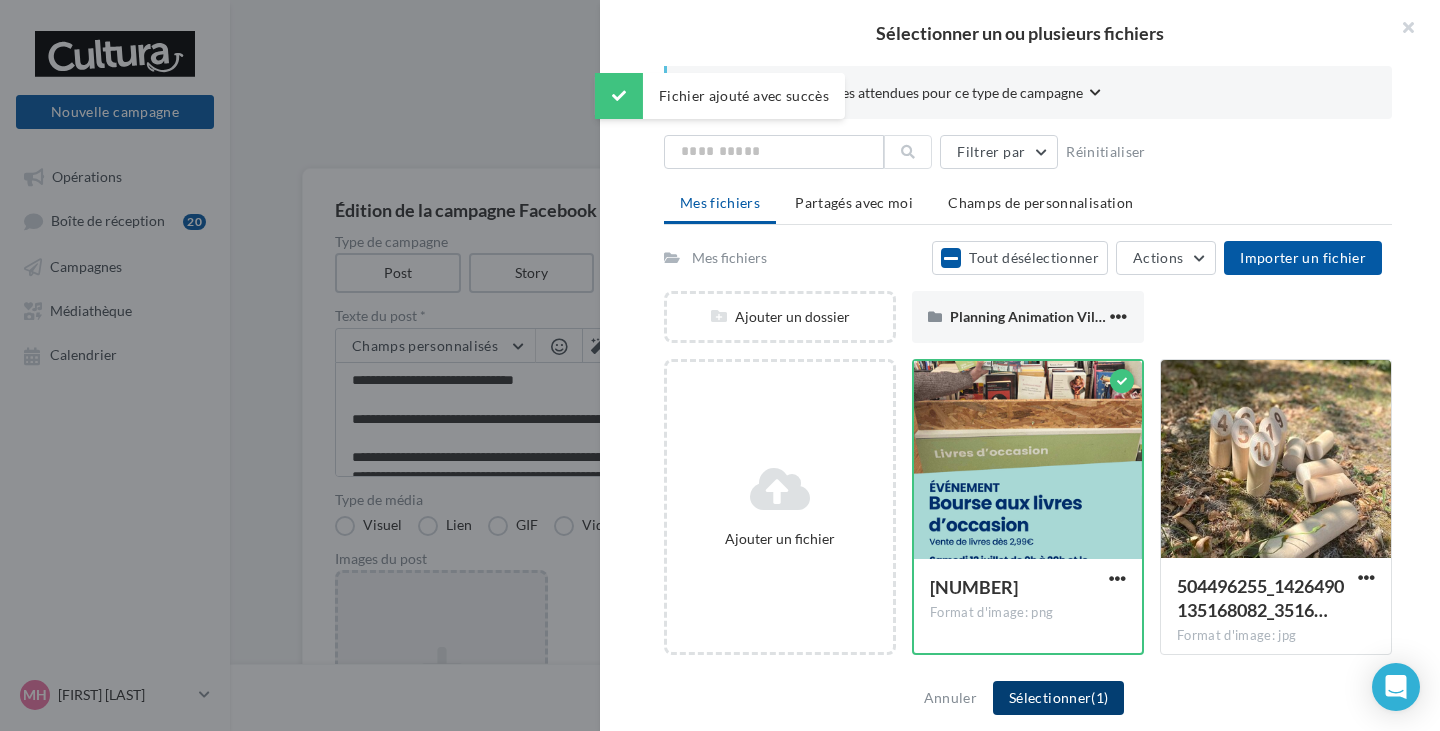 click on "Sélectionner   (1)" at bounding box center [1058, 698] 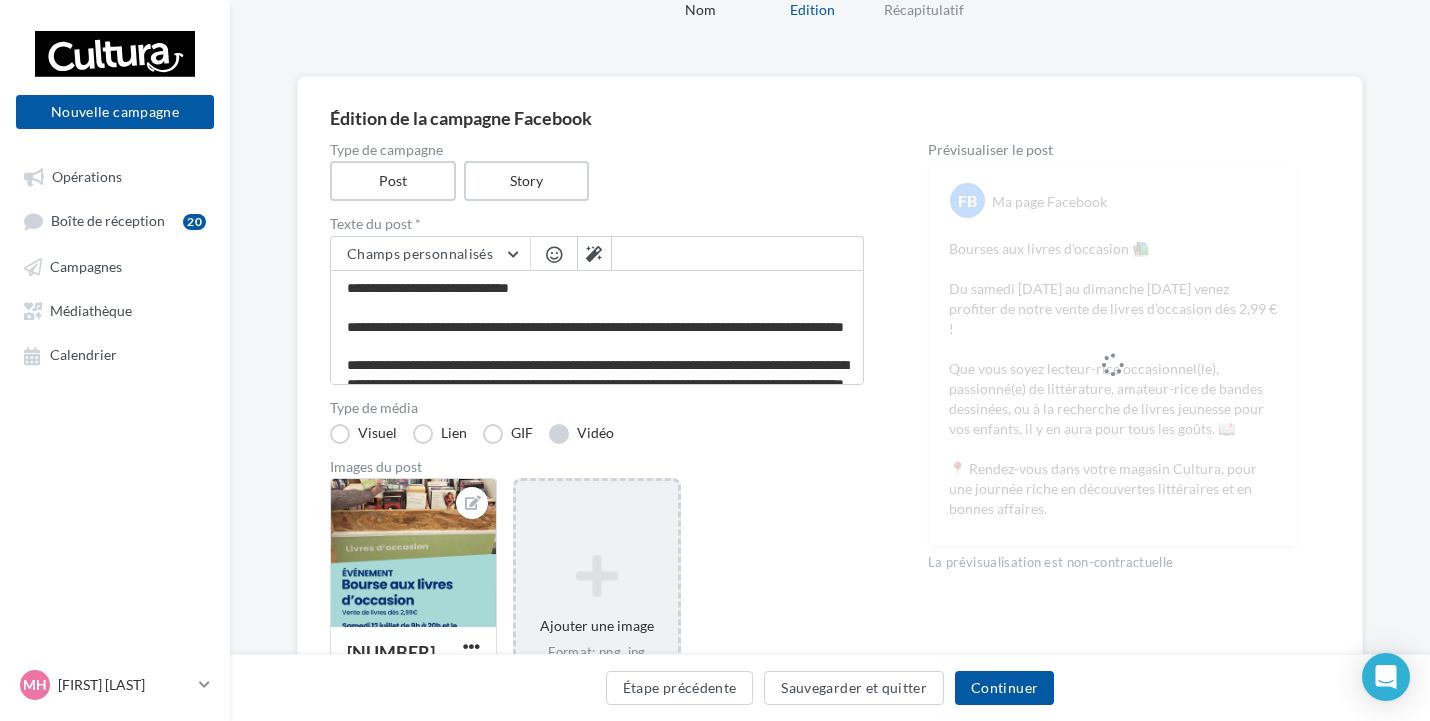 scroll, scrollTop: 200, scrollLeft: 0, axis: vertical 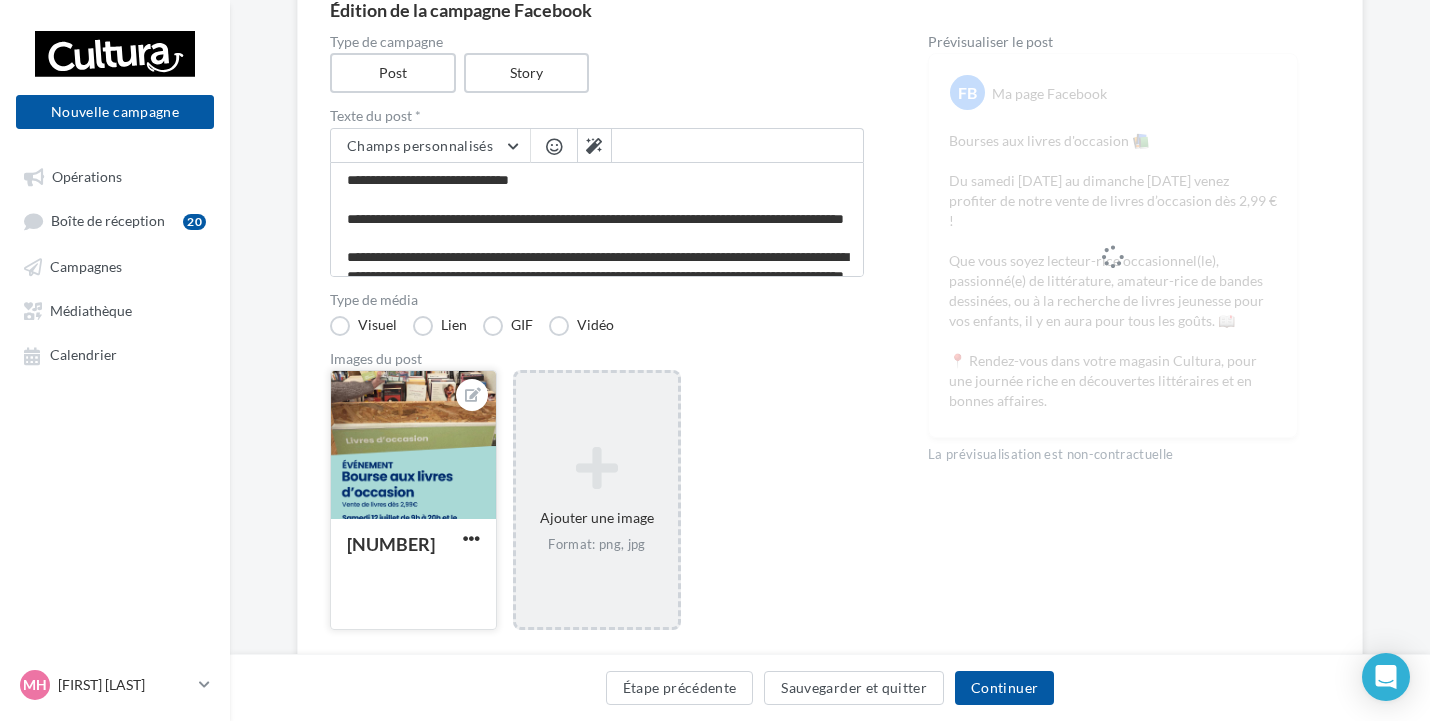 click at bounding box center (413, 446) 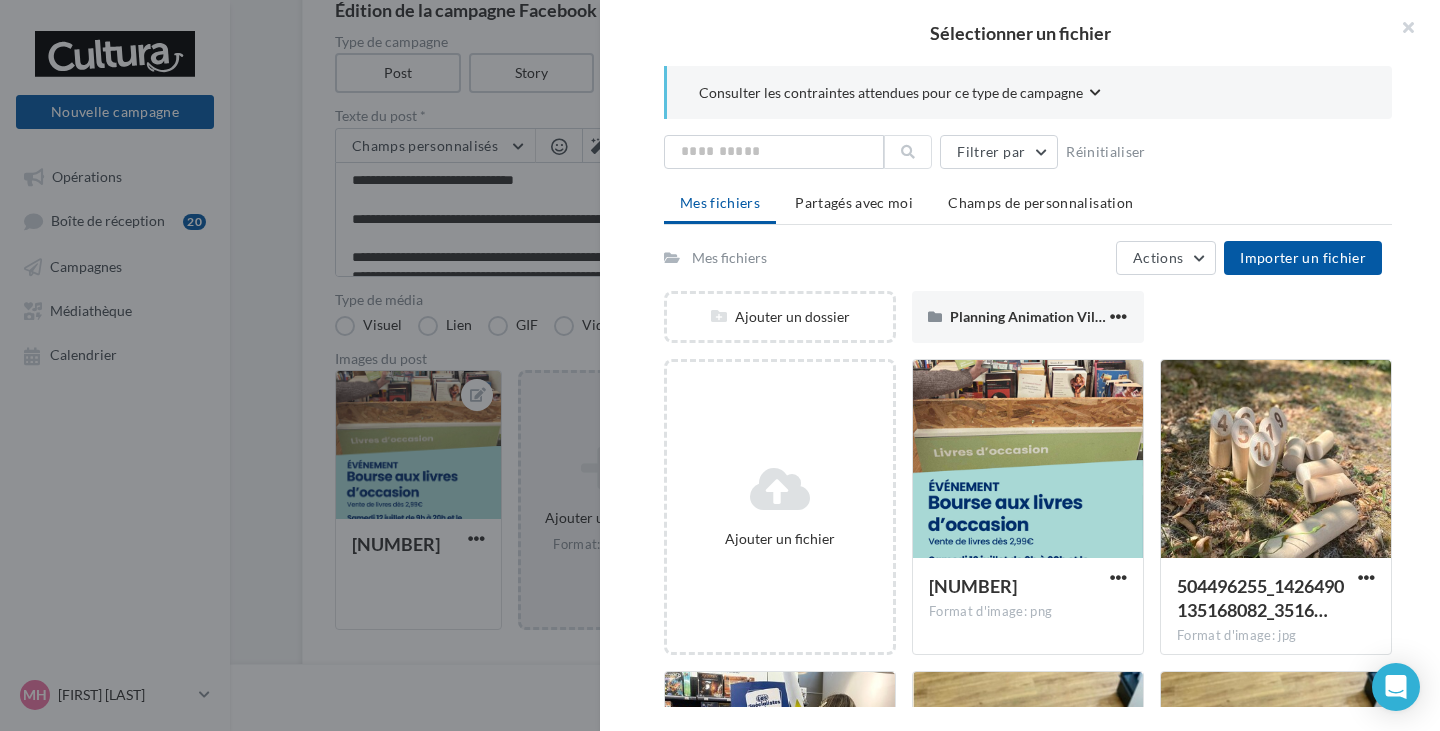 click at bounding box center (720, 365) 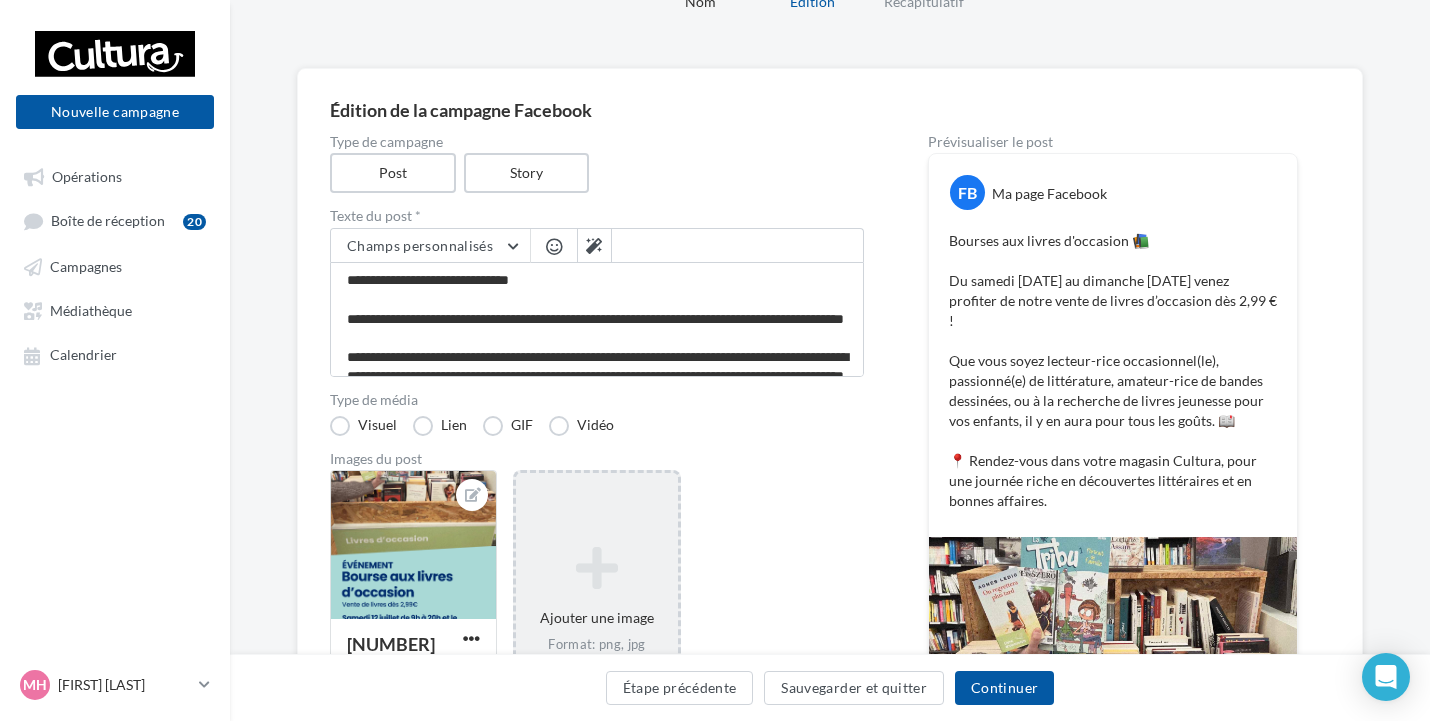 scroll, scrollTop: 200, scrollLeft: 0, axis: vertical 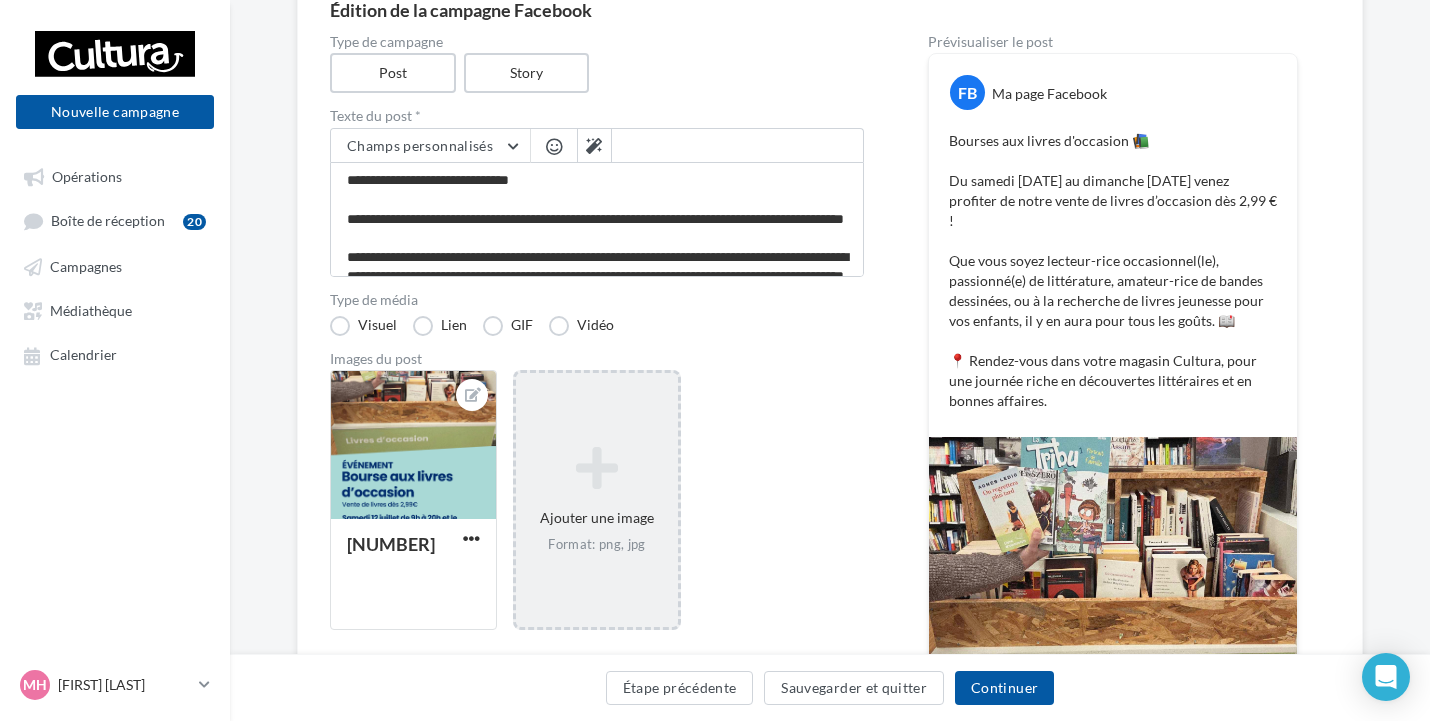 click on "Bourses aux livres d'occasion 📚 Du samedi 12 au dimanche 13 juillet venez profiter de notre vente de livres d’occasion dès 2,99 € ! Que vous soyez lecteur-rice occasionnel(le), passionné(e) de littérature, amateur-rice de bandes dessinées, ou à la recherche de livres jeunesse pour vos enfants, il y en aura pour tous les goûts. 📖 📍 Rendez-vous dans votre magasin Cultura, pour une journée riche en découvertes littéraires et en bonnes affaires." at bounding box center [1113, 271] 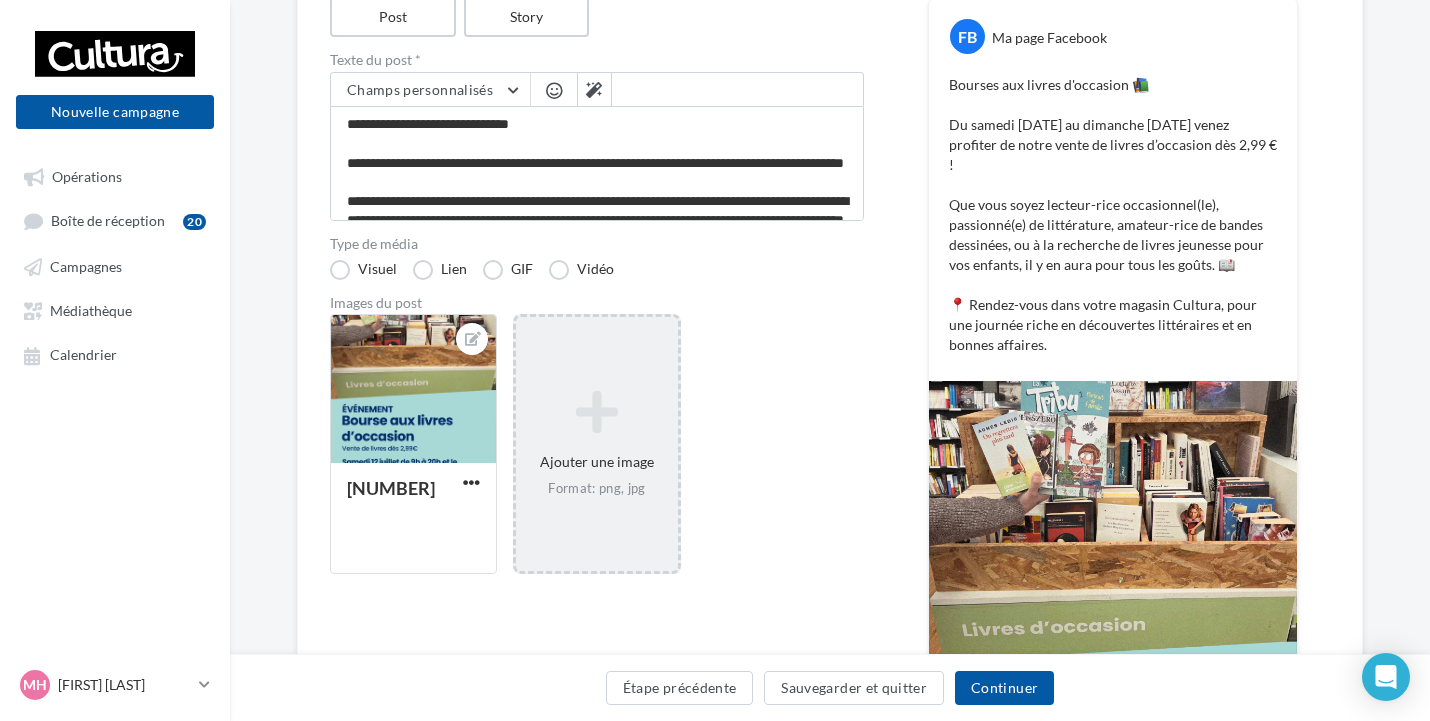 scroll, scrollTop: 300, scrollLeft: 0, axis: vertical 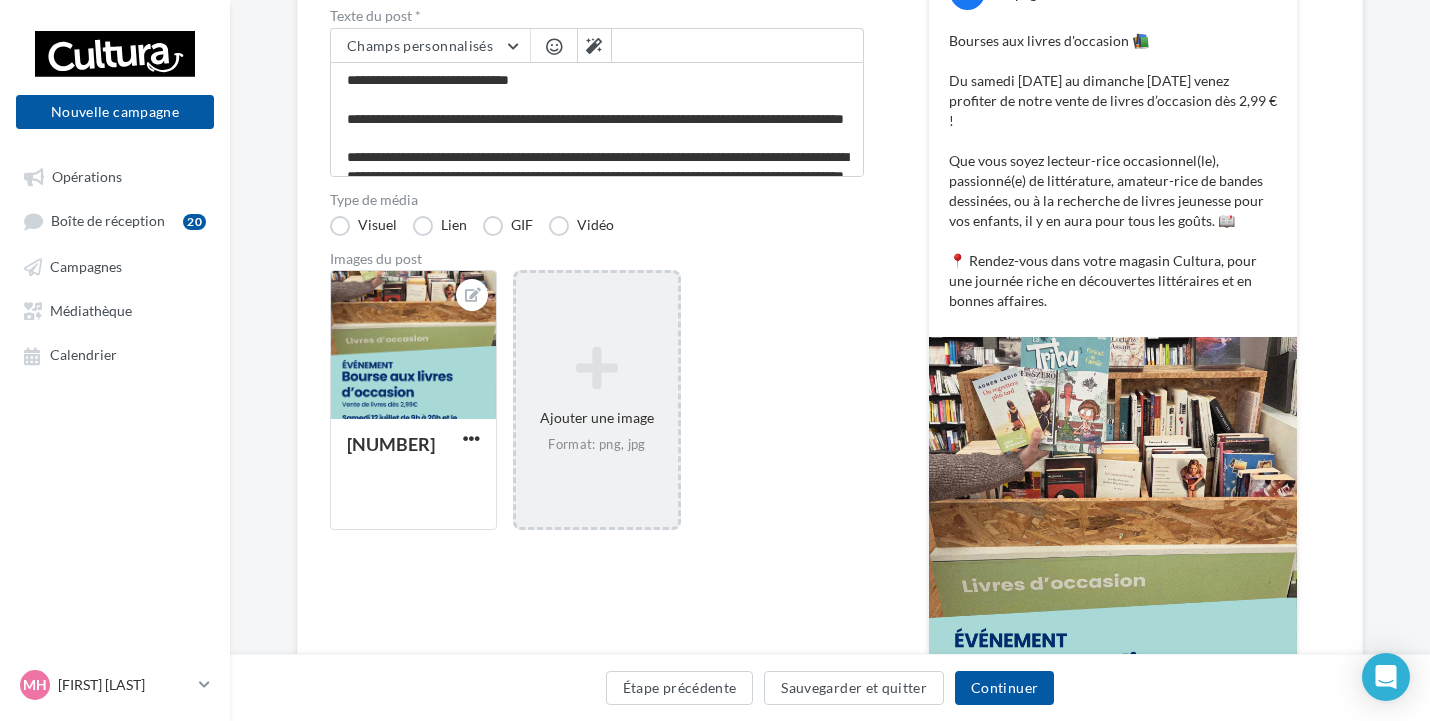 click on "Bourses aux livres d'occasion 📚 Du samedi 12 au dimanche 13 juillet venez profiter de notre vente de livres d’occasion dès 2,99 € ! Que vous soyez lecteur-rice occasionnel(le), passionné(e) de littérature, amateur-rice de bandes dessinées, ou à la recherche de livres jeunesse pour vos enfants, il y en aura pour tous les goûts. 📖 📍 Rendez-vous dans votre magasin Cultura, pour une journée riche en découvertes littéraires et en bonnes affaires." at bounding box center (1113, 171) 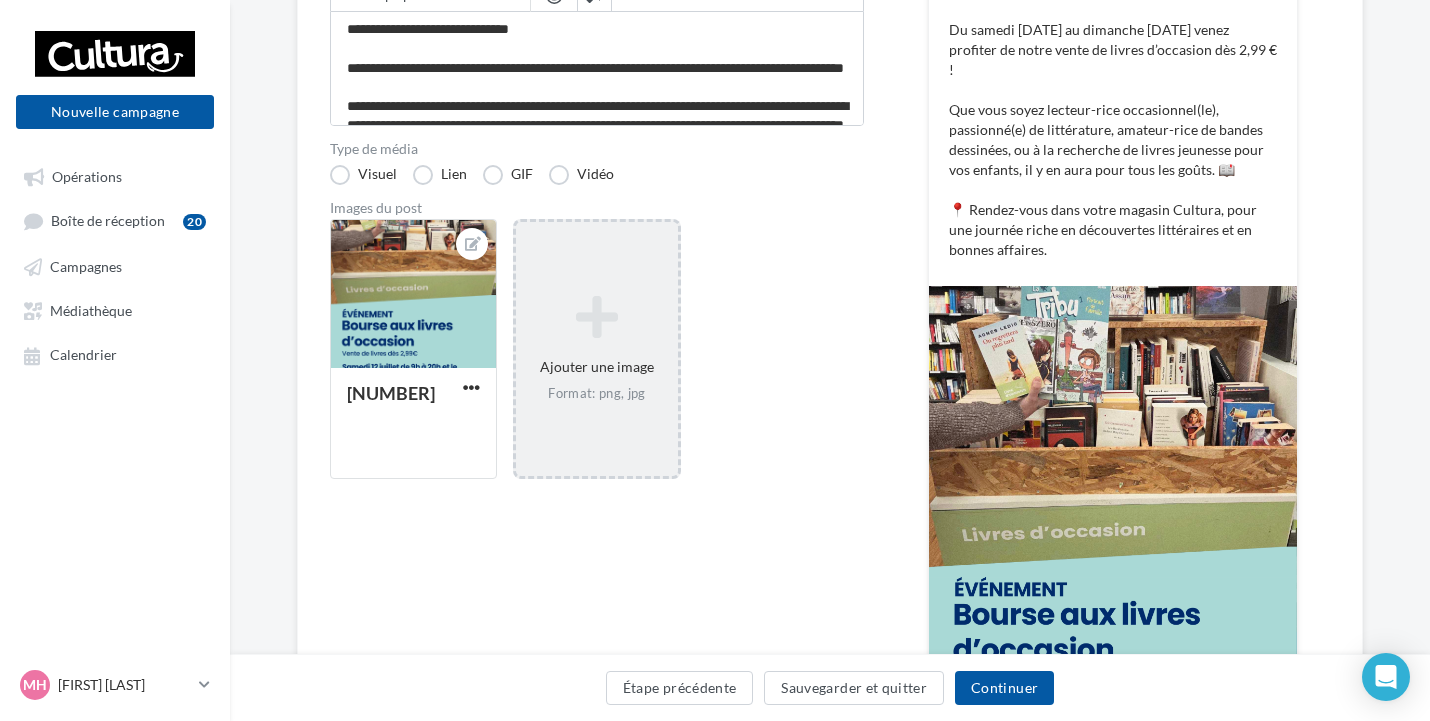scroll, scrollTop: 400, scrollLeft: 0, axis: vertical 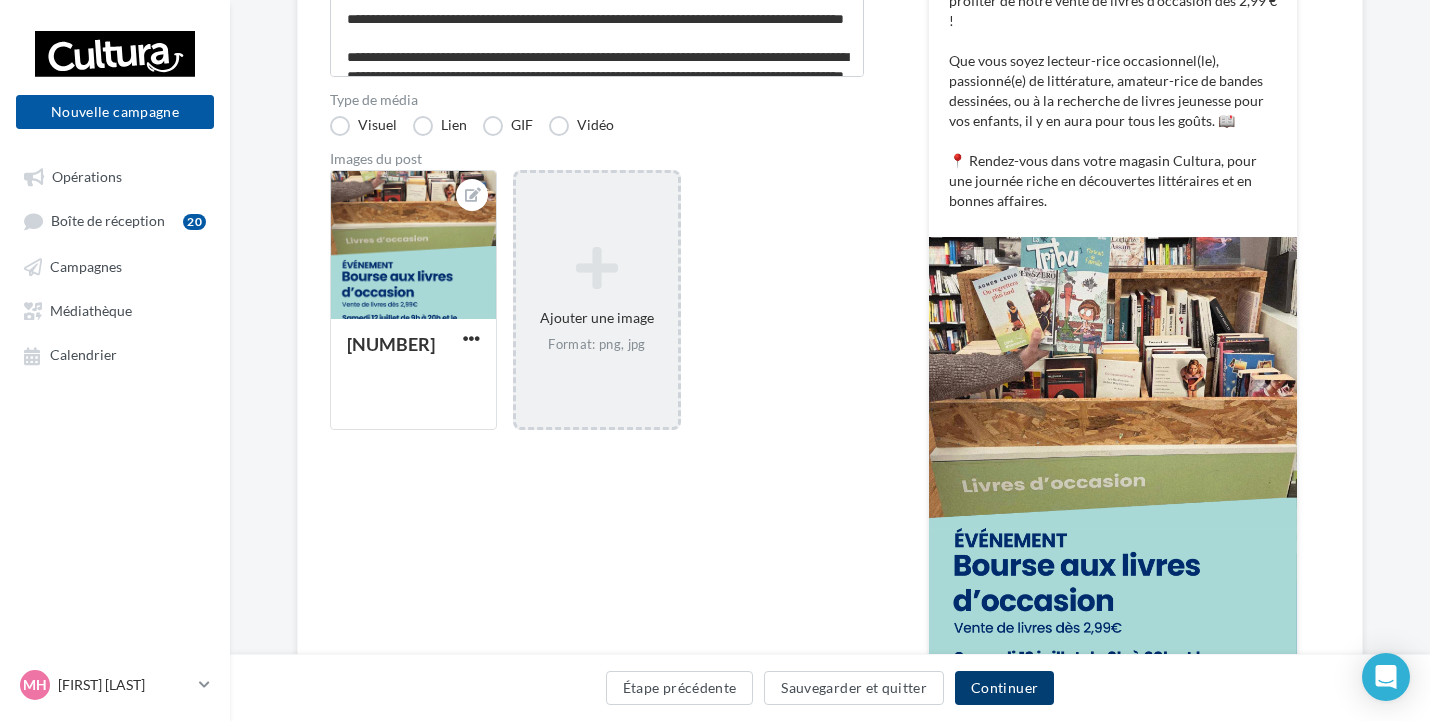 click on "Continuer" at bounding box center [1004, 688] 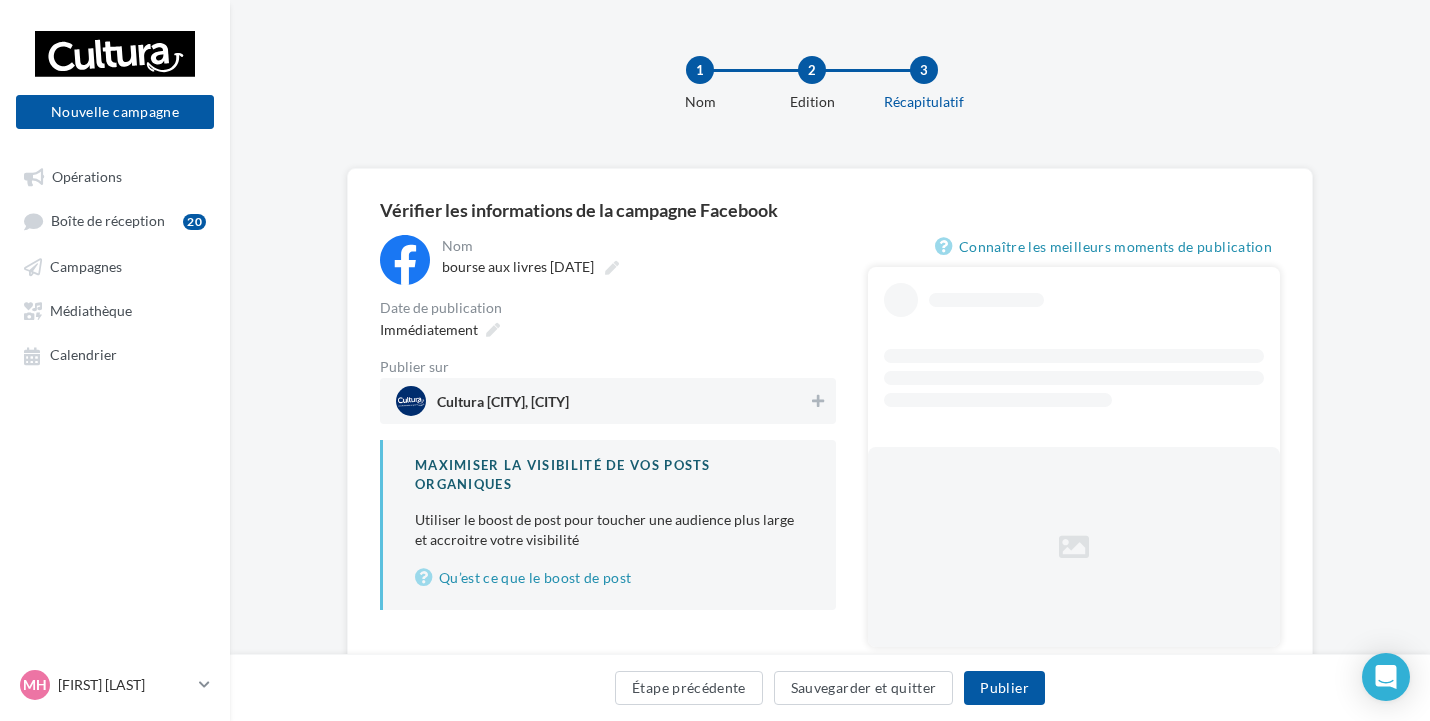 click on "Cultura Villennes-sur-Seine / Orgeval (Villennes-sur-Seine)" at bounding box center [503, 406] 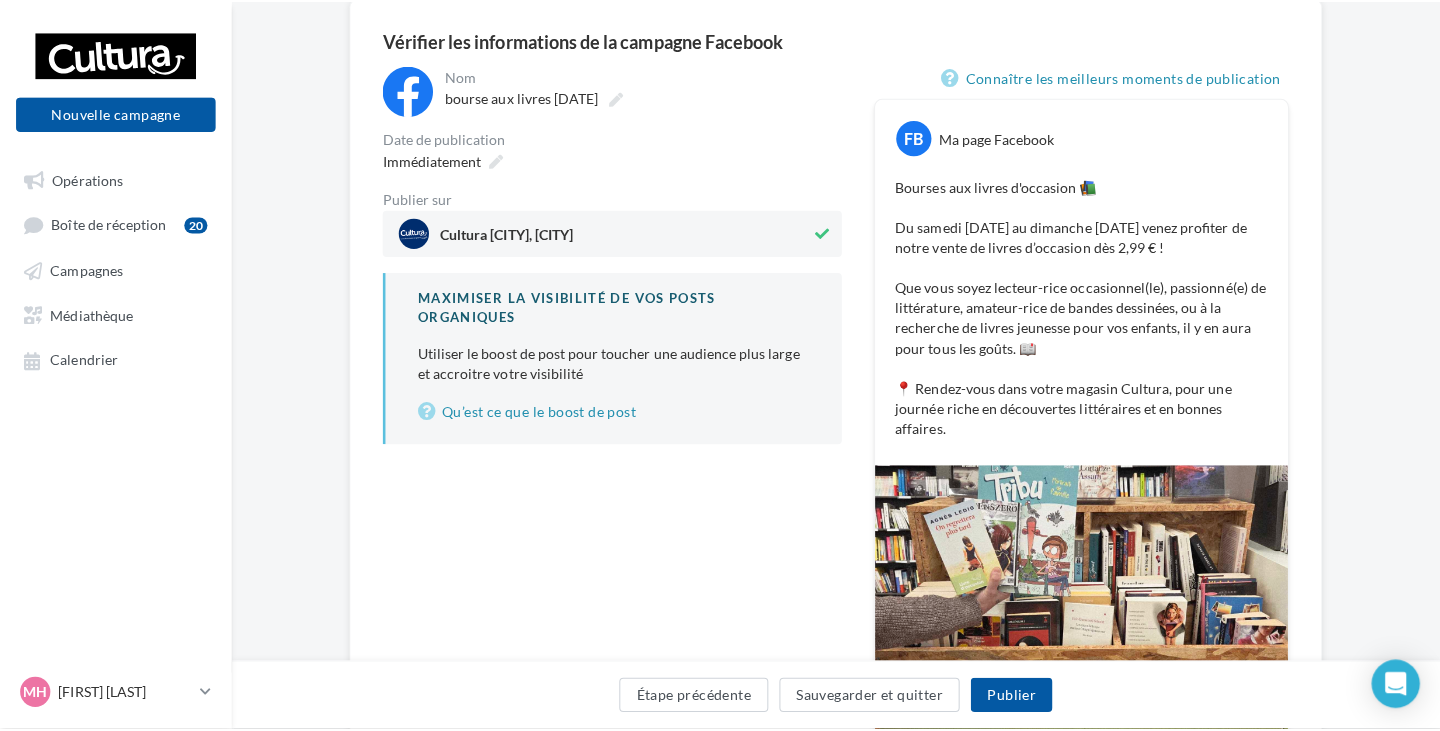 scroll, scrollTop: 168, scrollLeft: 0, axis: vertical 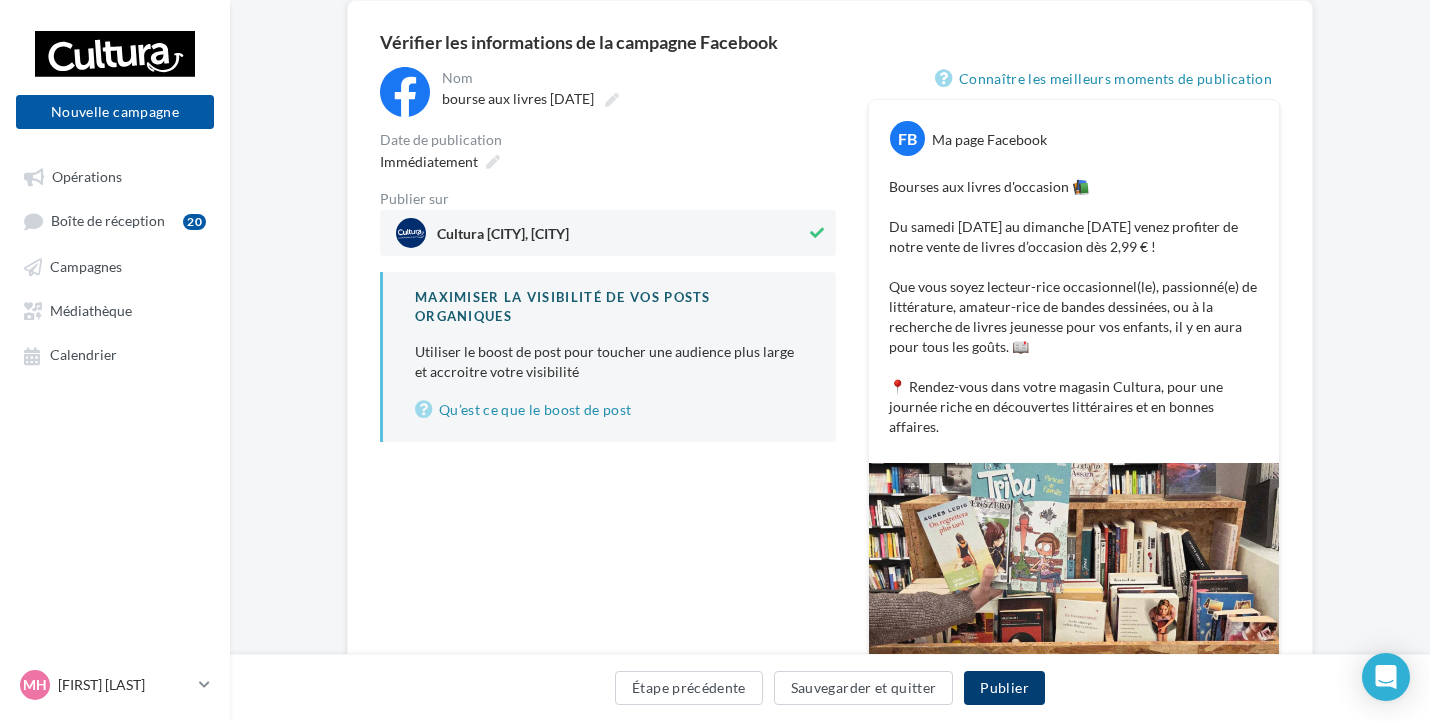 click on "Publier" at bounding box center [1004, 688] 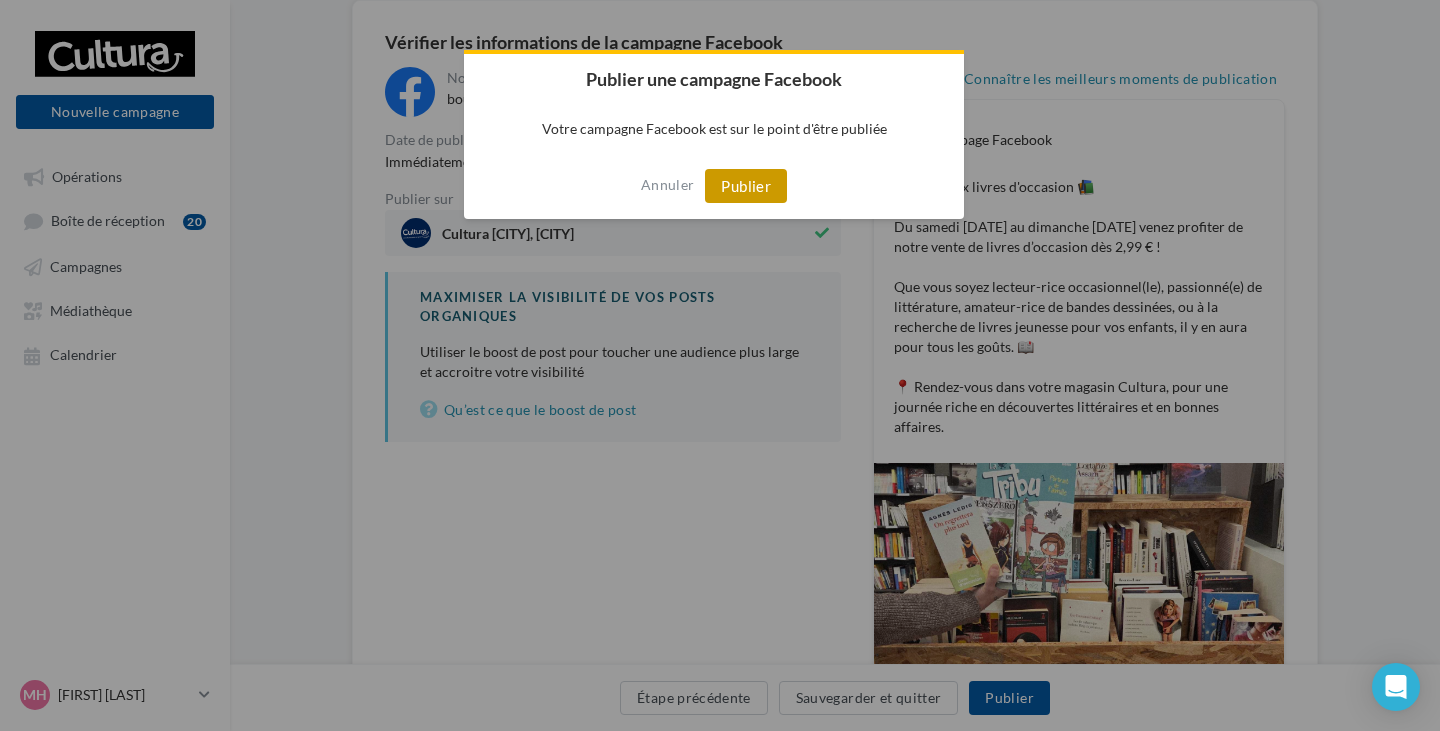 click on "Publier" at bounding box center [746, 186] 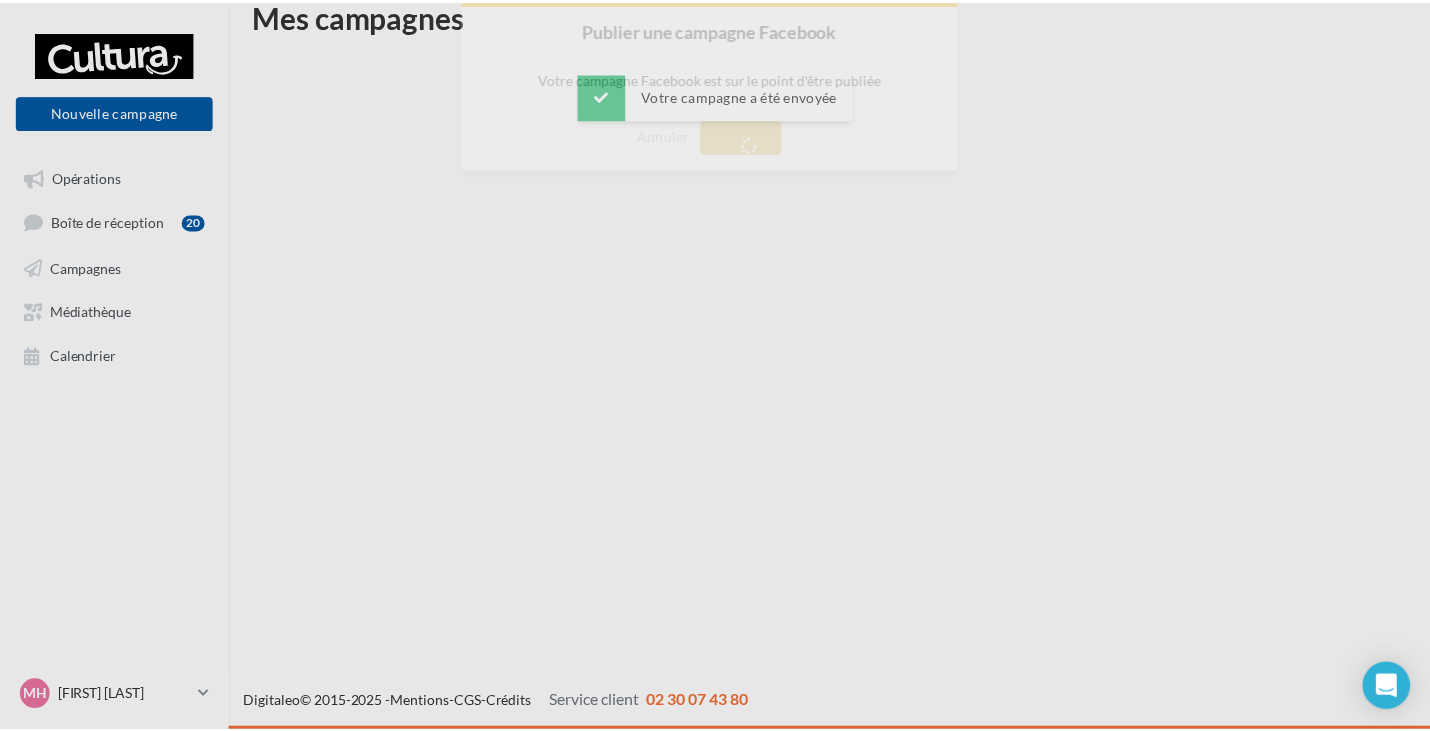 scroll, scrollTop: 32, scrollLeft: 0, axis: vertical 